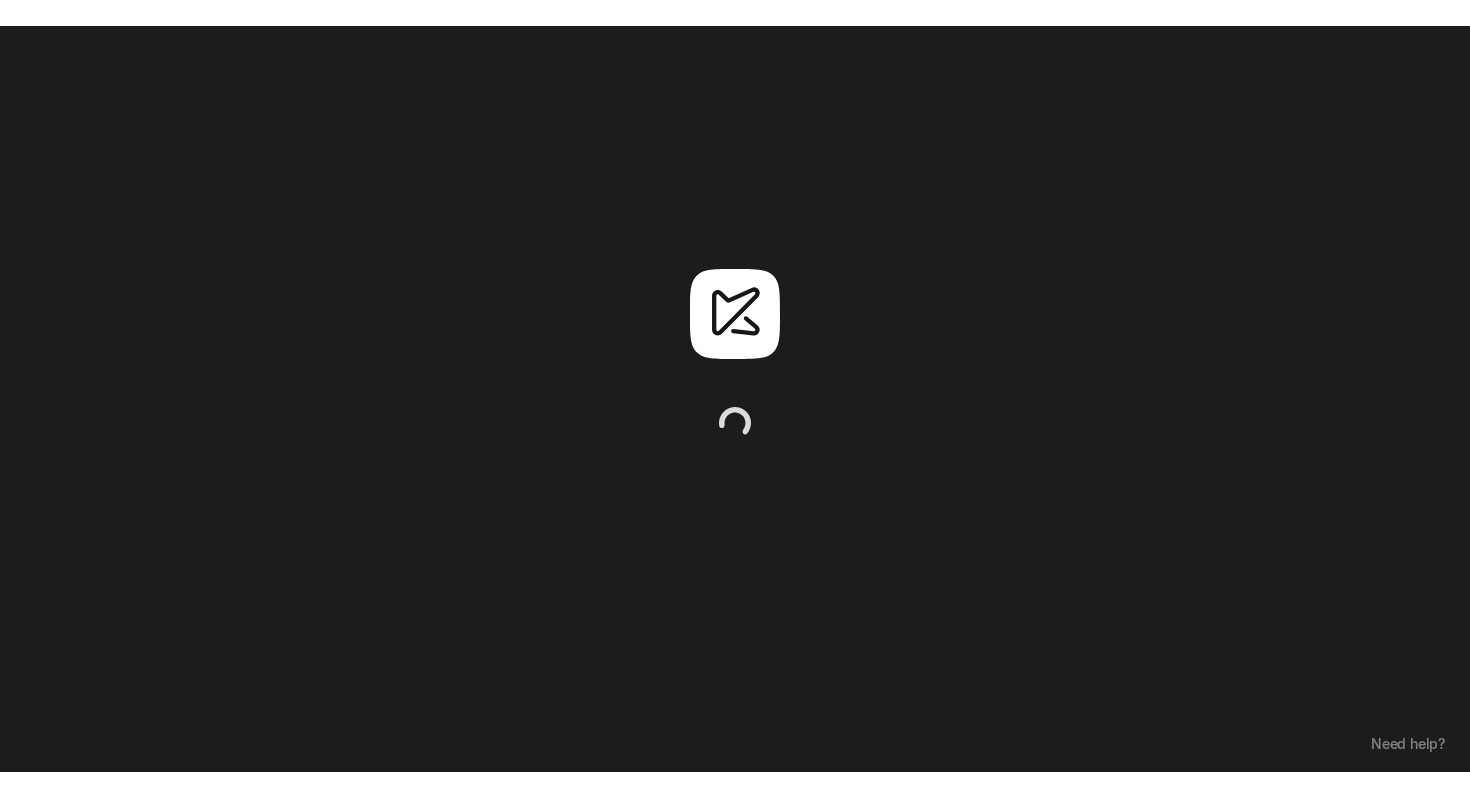 scroll, scrollTop: 0, scrollLeft: 0, axis: both 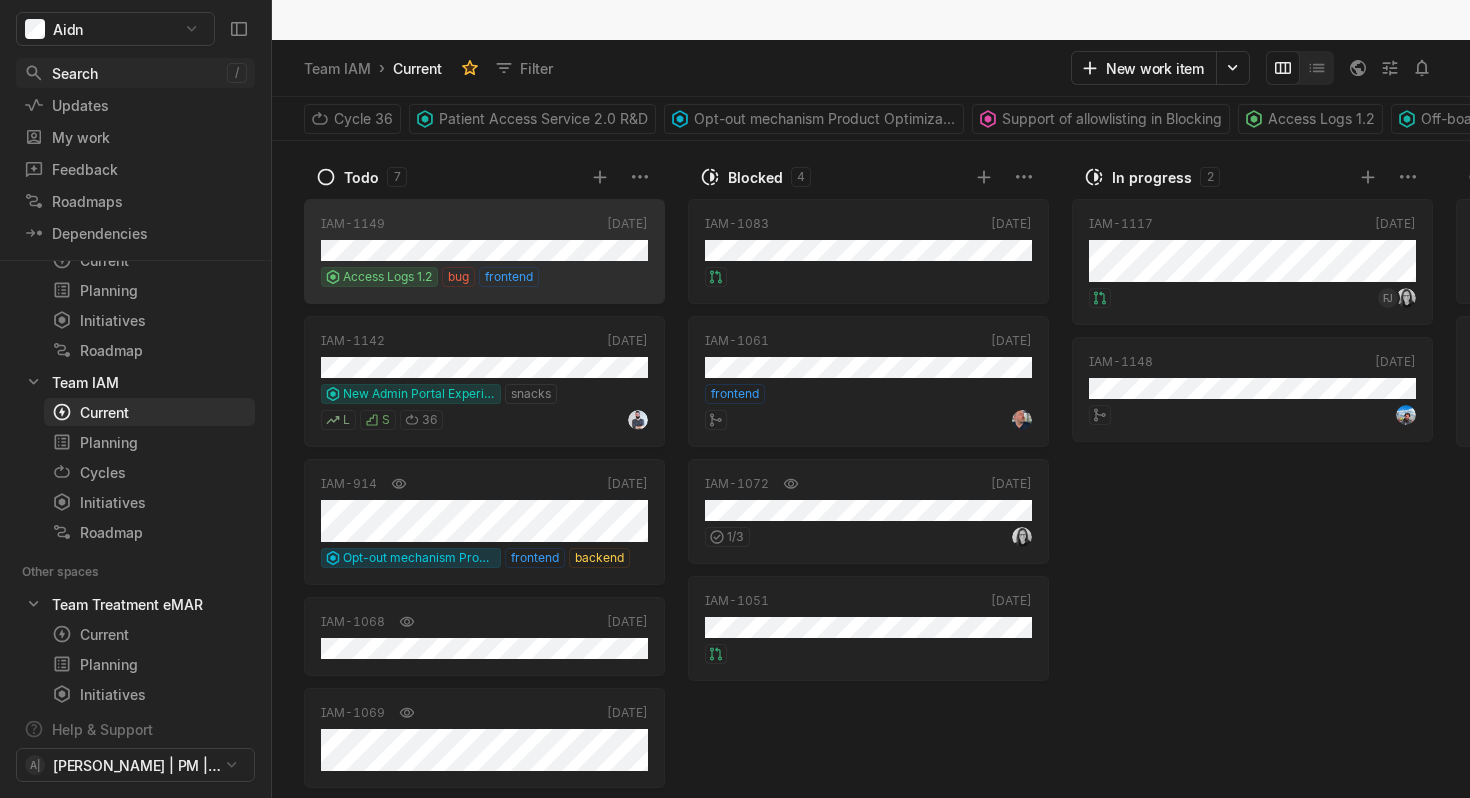 click on "Search" at bounding box center [125, 73] 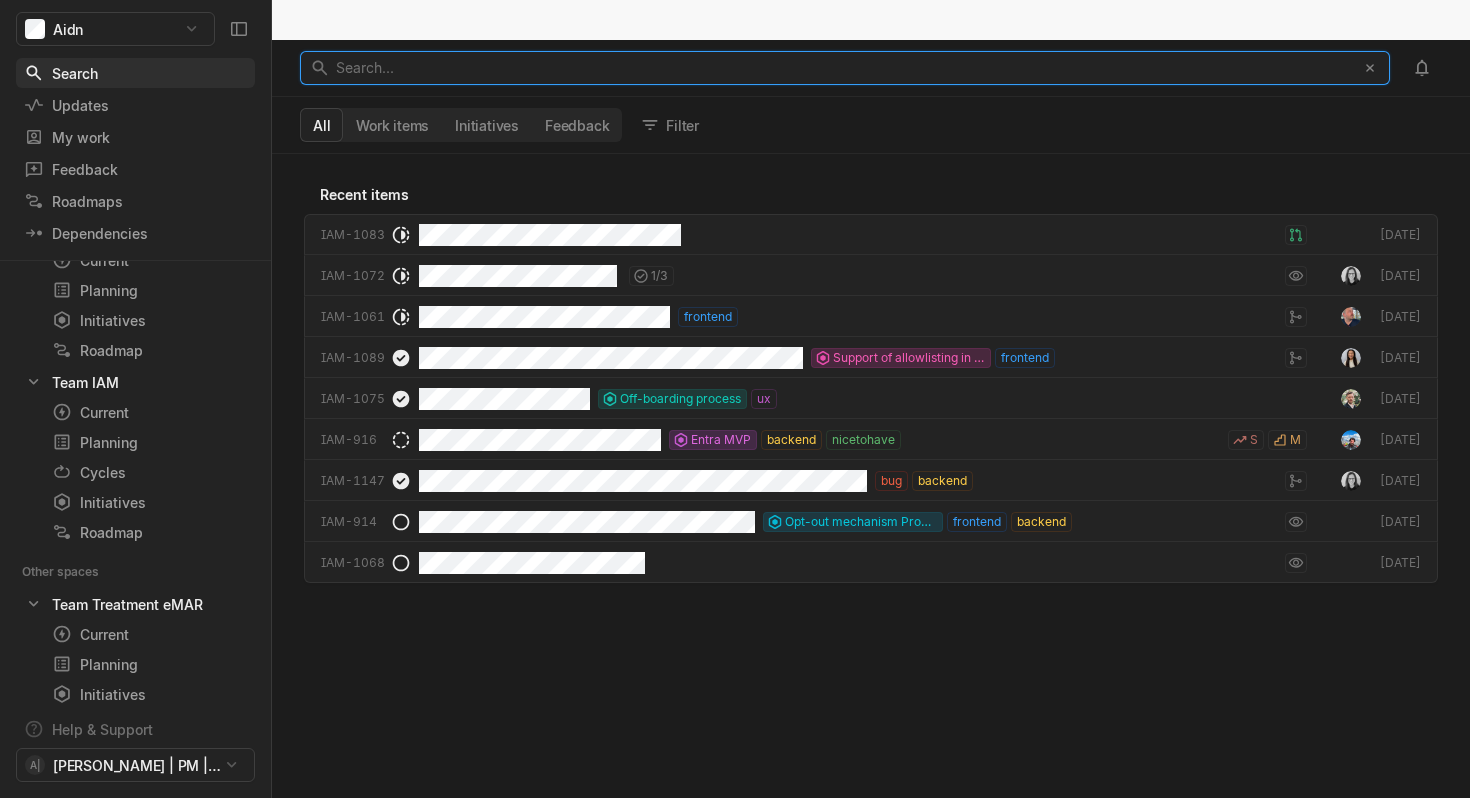 click on "Search... ﻿" at bounding box center (840, 68) 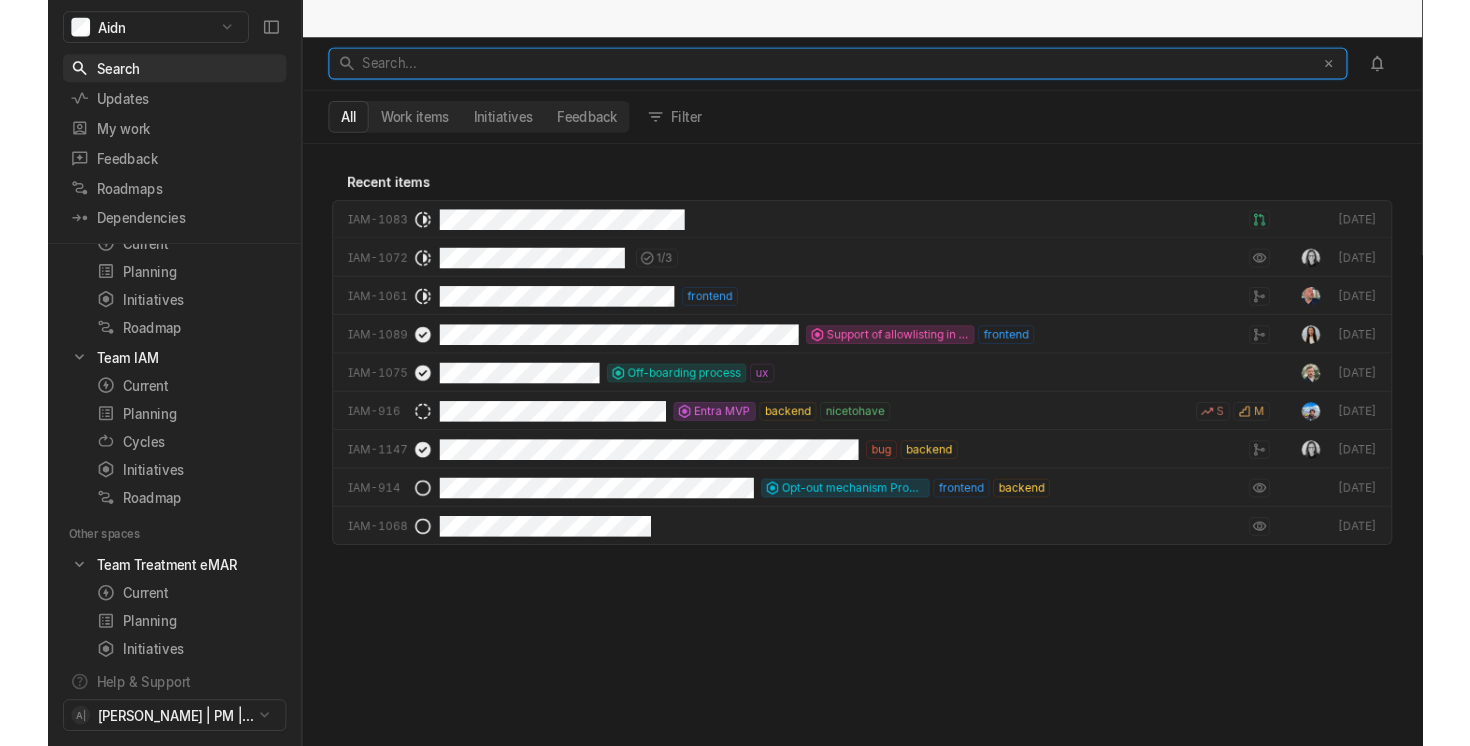scroll, scrollTop: 684, scrollLeft: 1198, axis: both 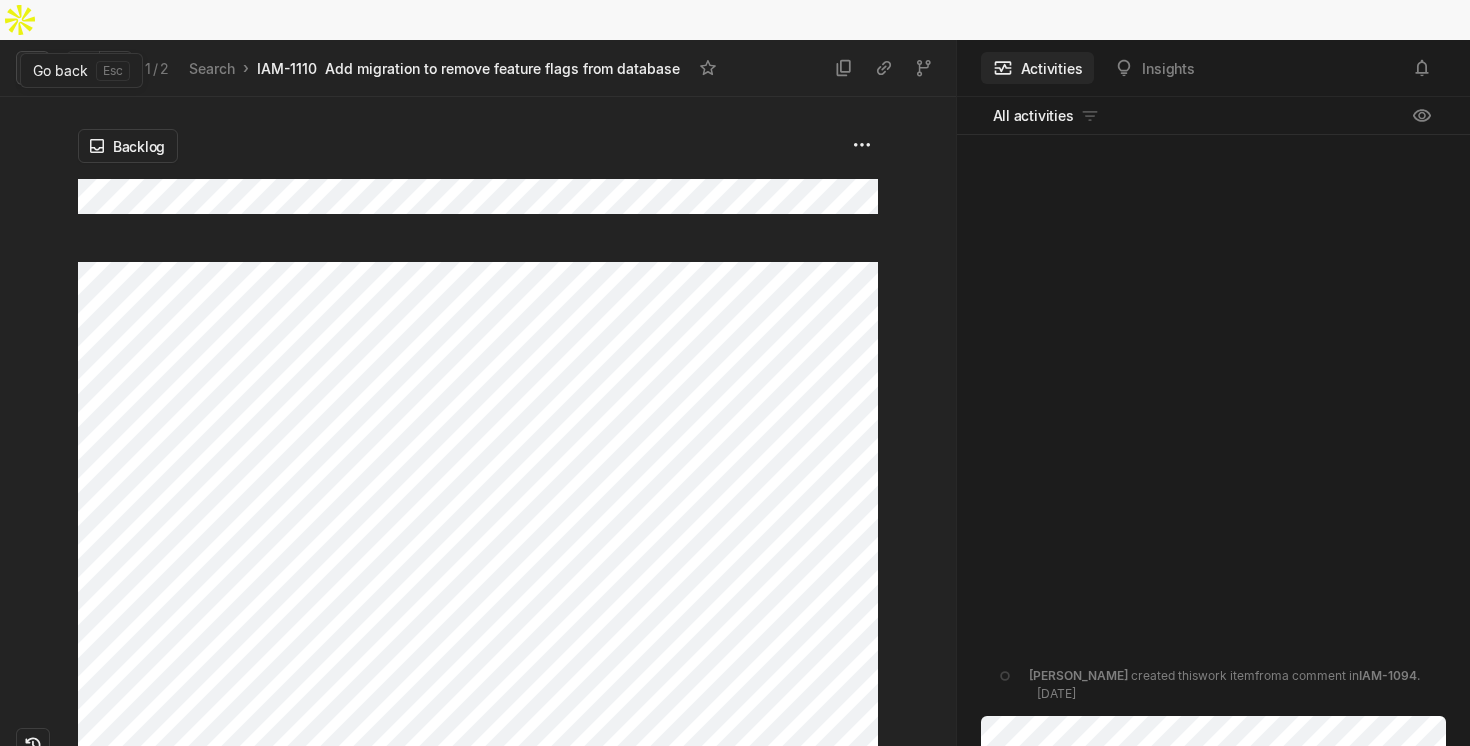 click 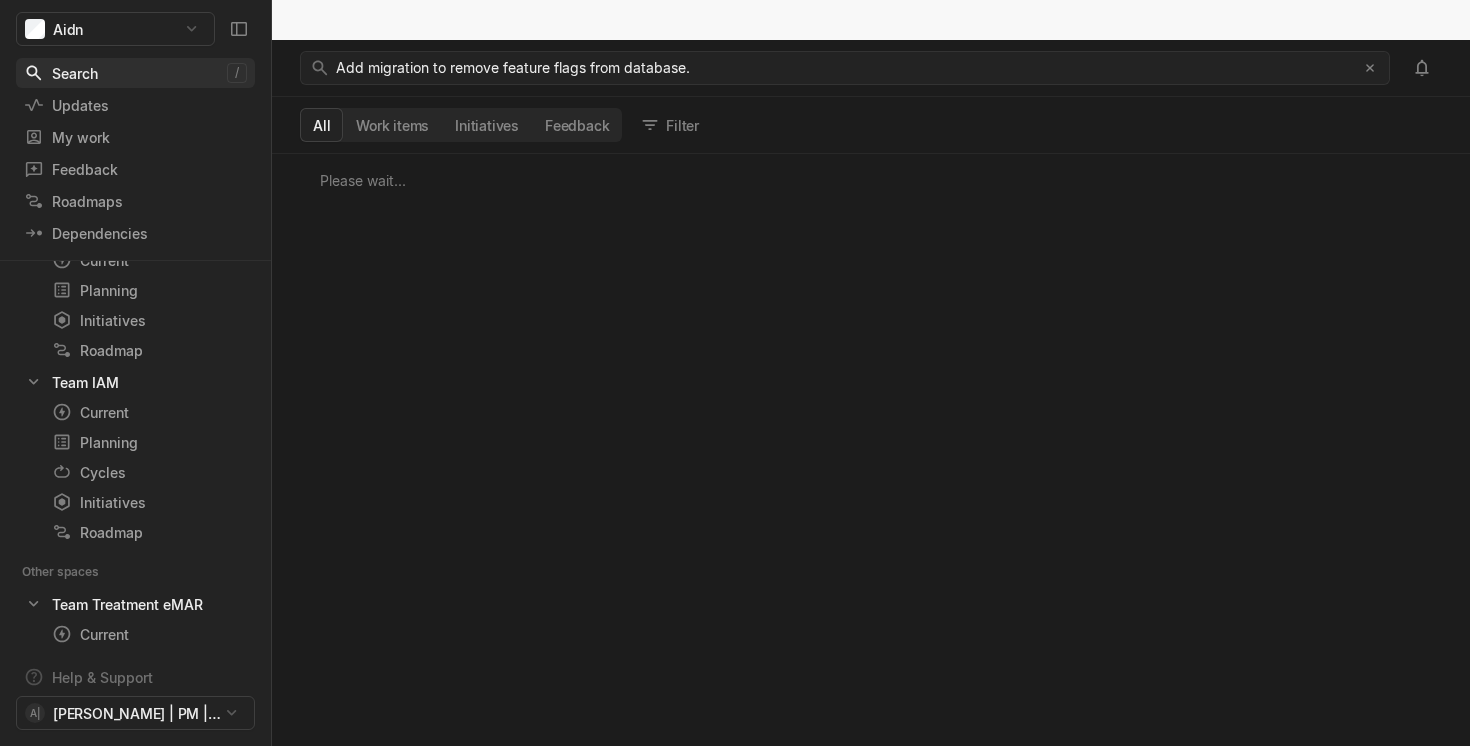 click on "Search" at bounding box center (125, 73) 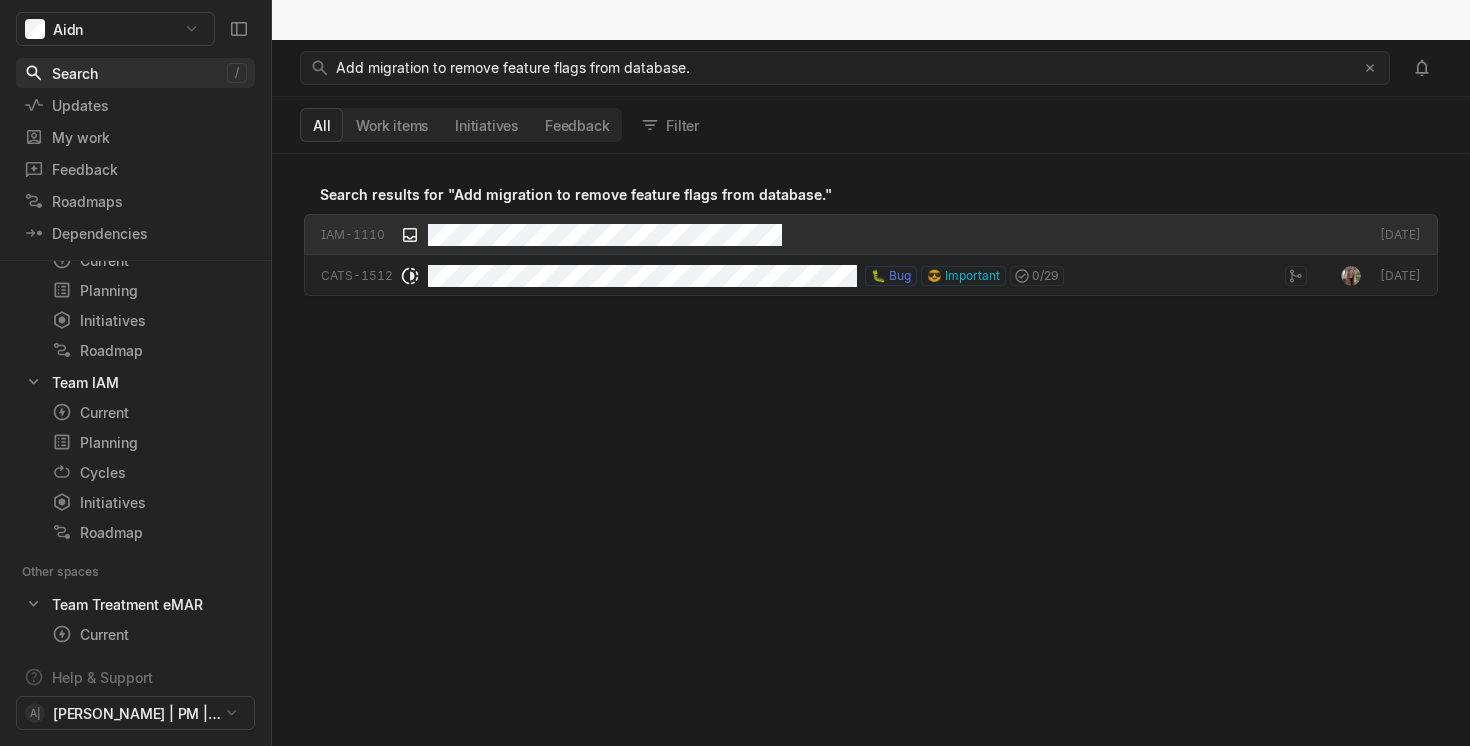 scroll, scrollTop: 1, scrollLeft: 1, axis: both 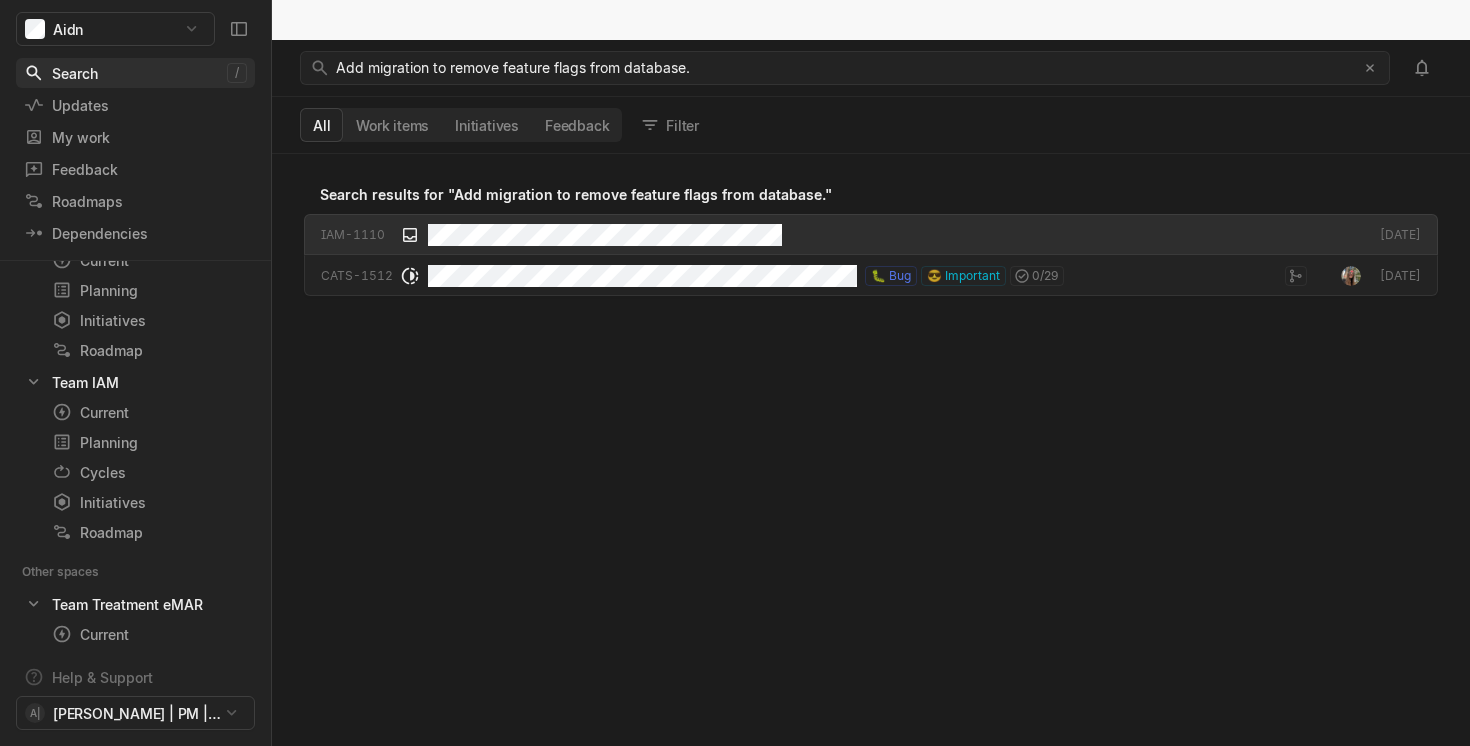 click on "Search" at bounding box center (125, 73) 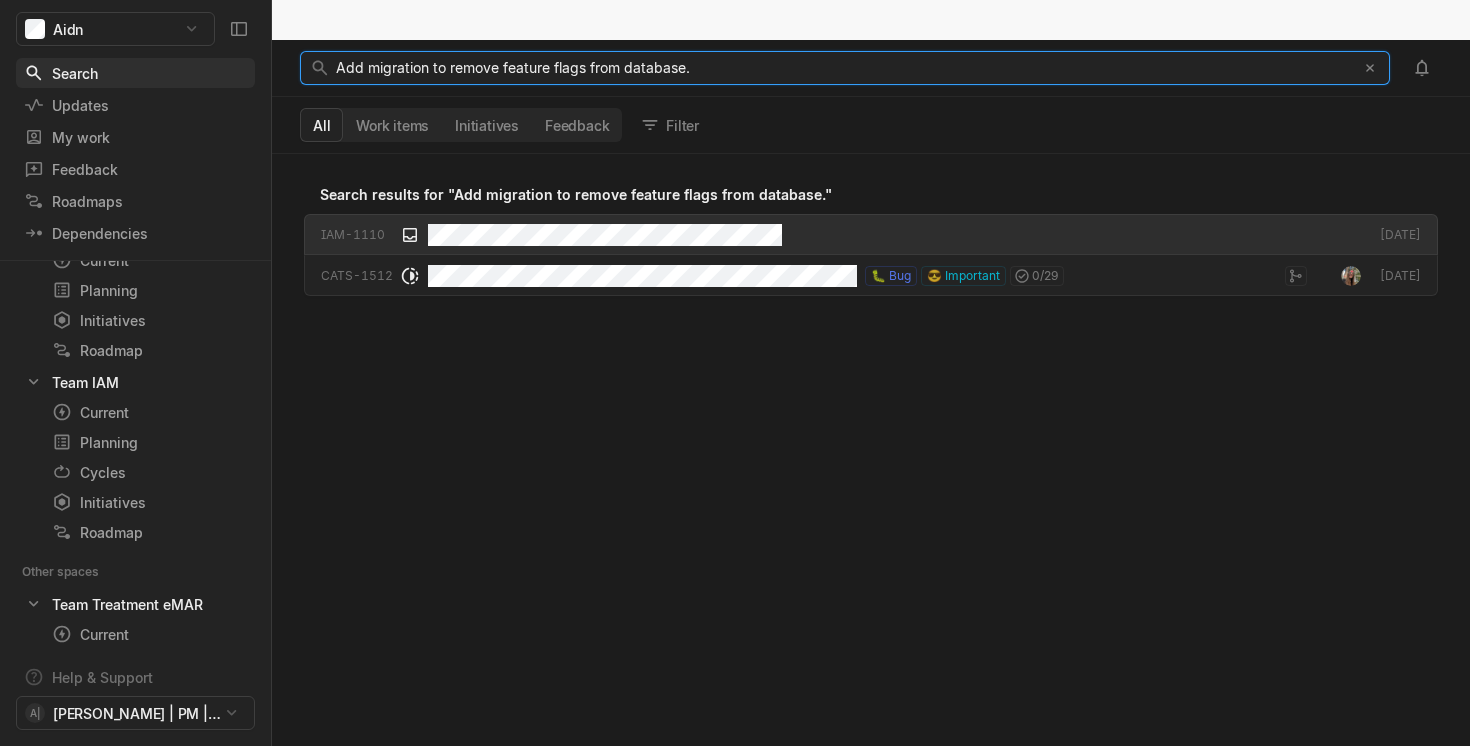 click on "Add migration to remove feature flags from database." at bounding box center (513, 67) 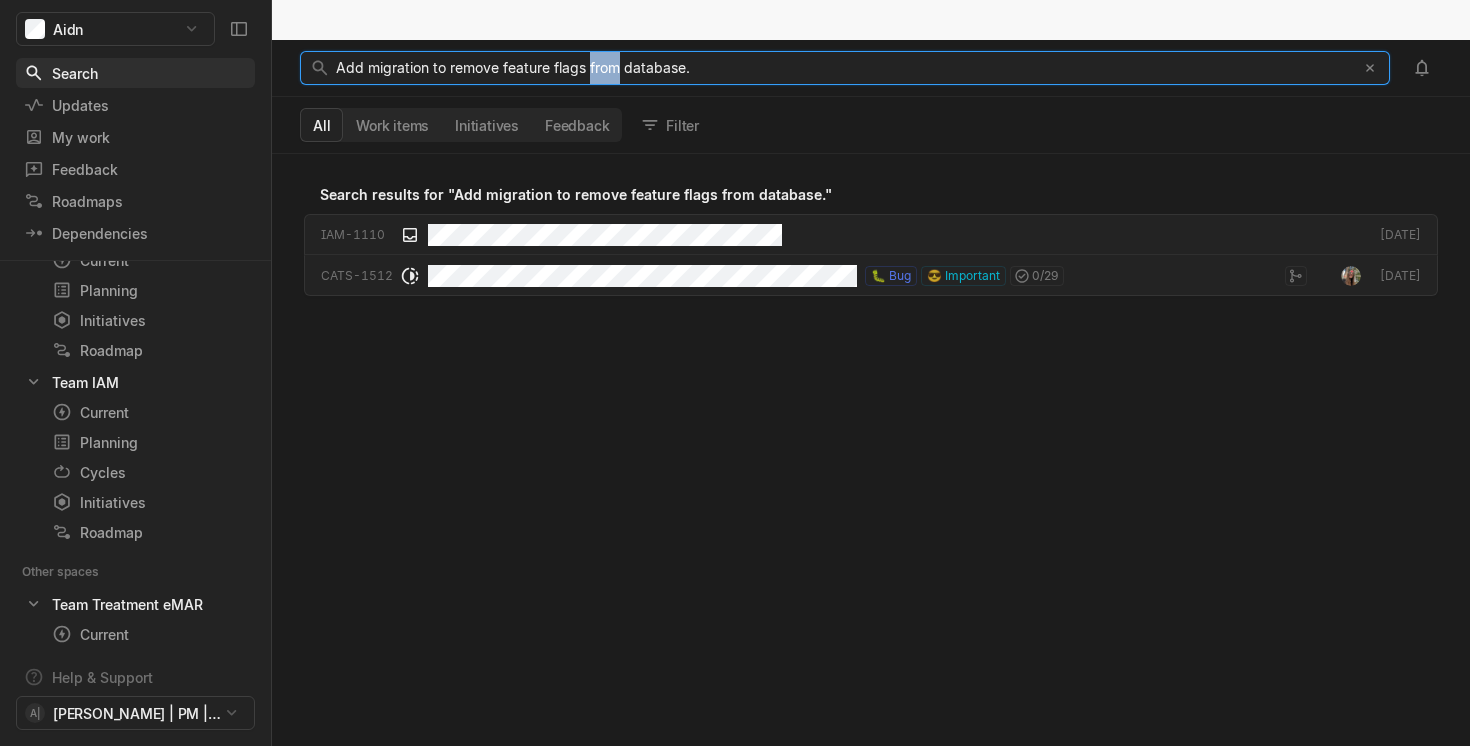 click on "Add migration to remove feature flags from database." at bounding box center (513, 67) 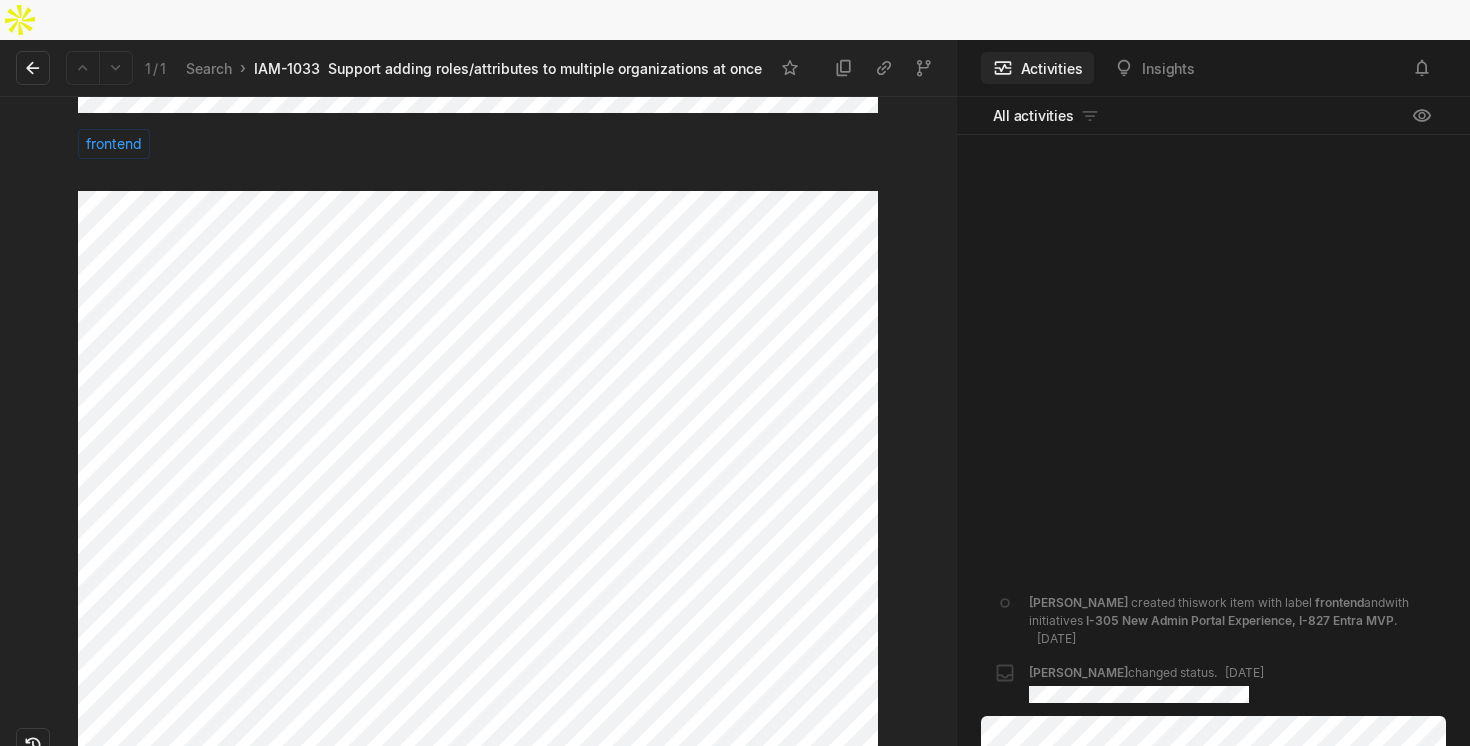 scroll, scrollTop: 159, scrollLeft: 0, axis: vertical 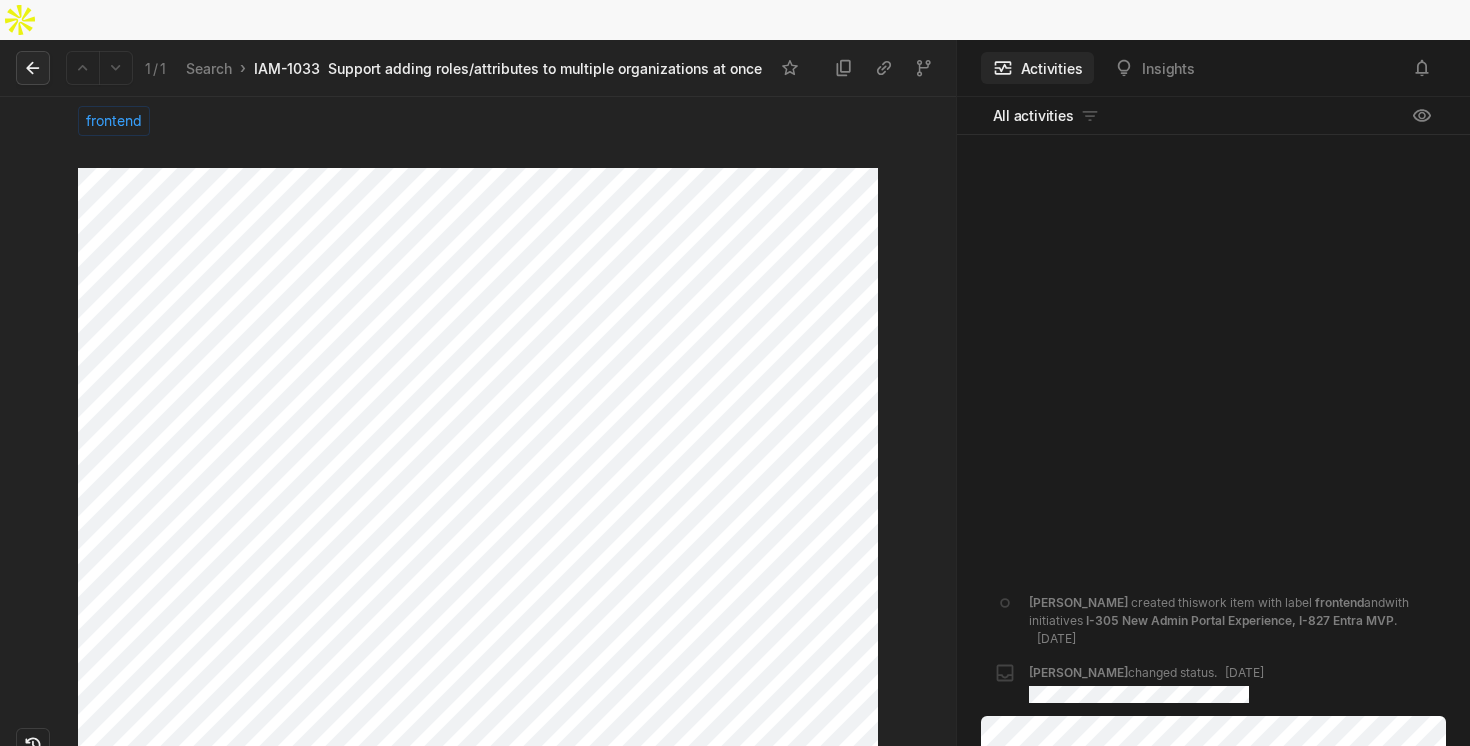 click 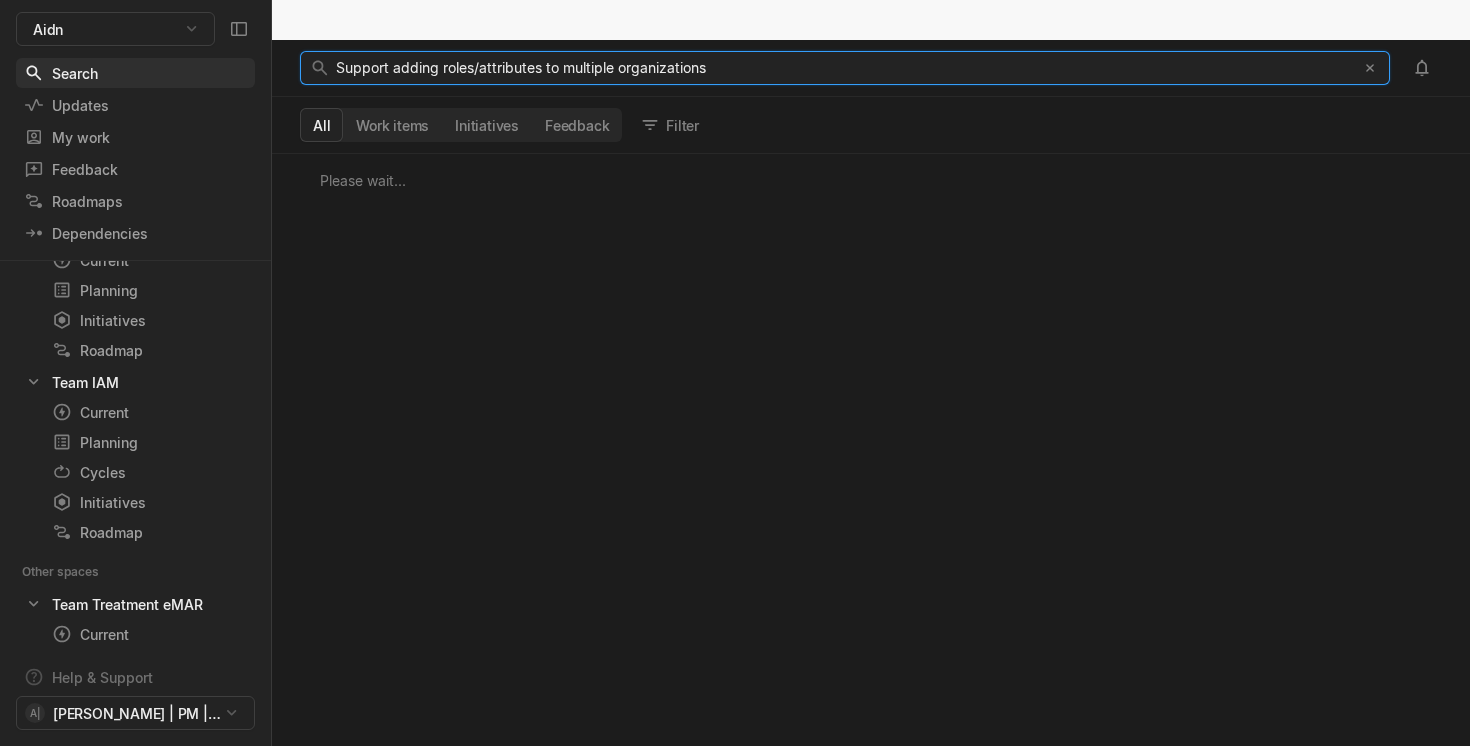click on "Support adding roles/attributes to multiple organizations" at bounding box center [521, 67] 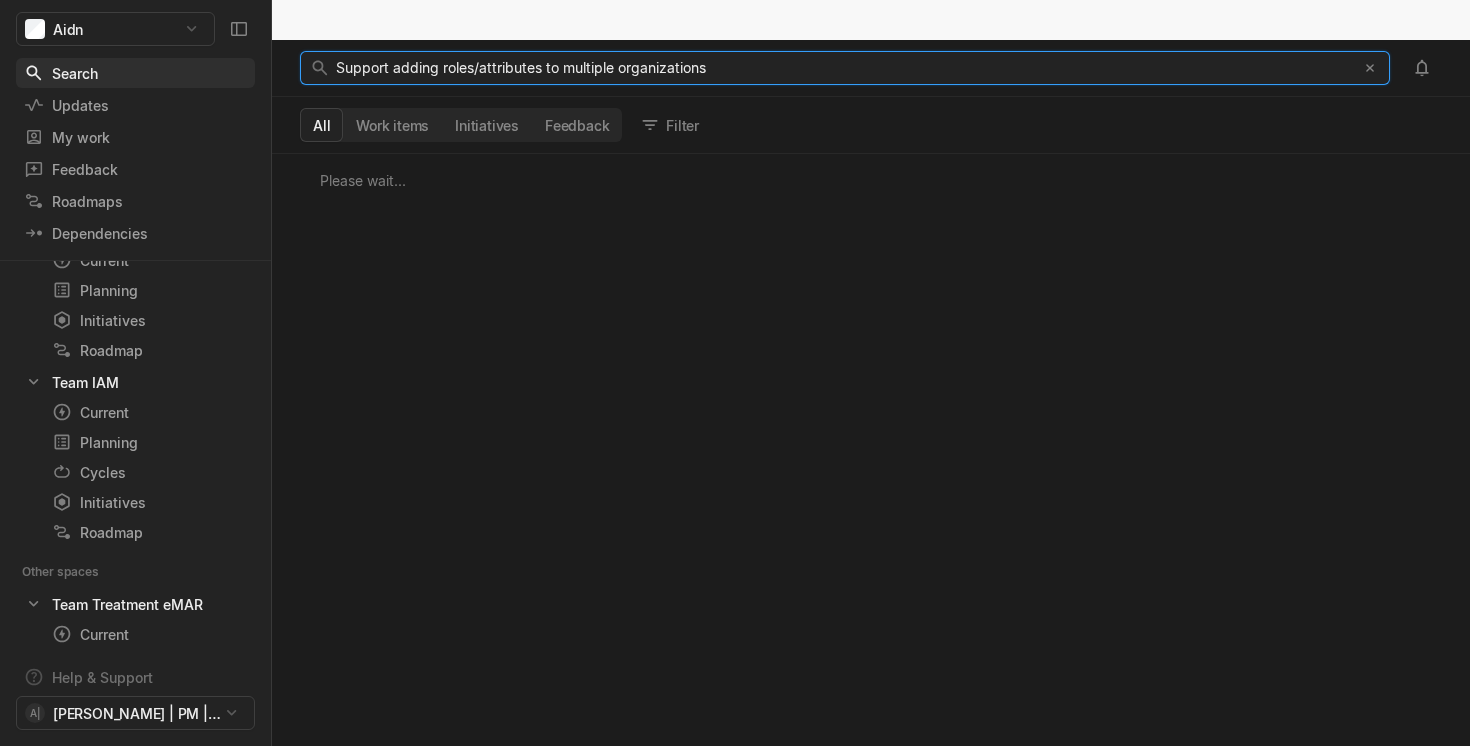 click on "Support adding roles/attributes to multiple organizations" at bounding box center (521, 67) 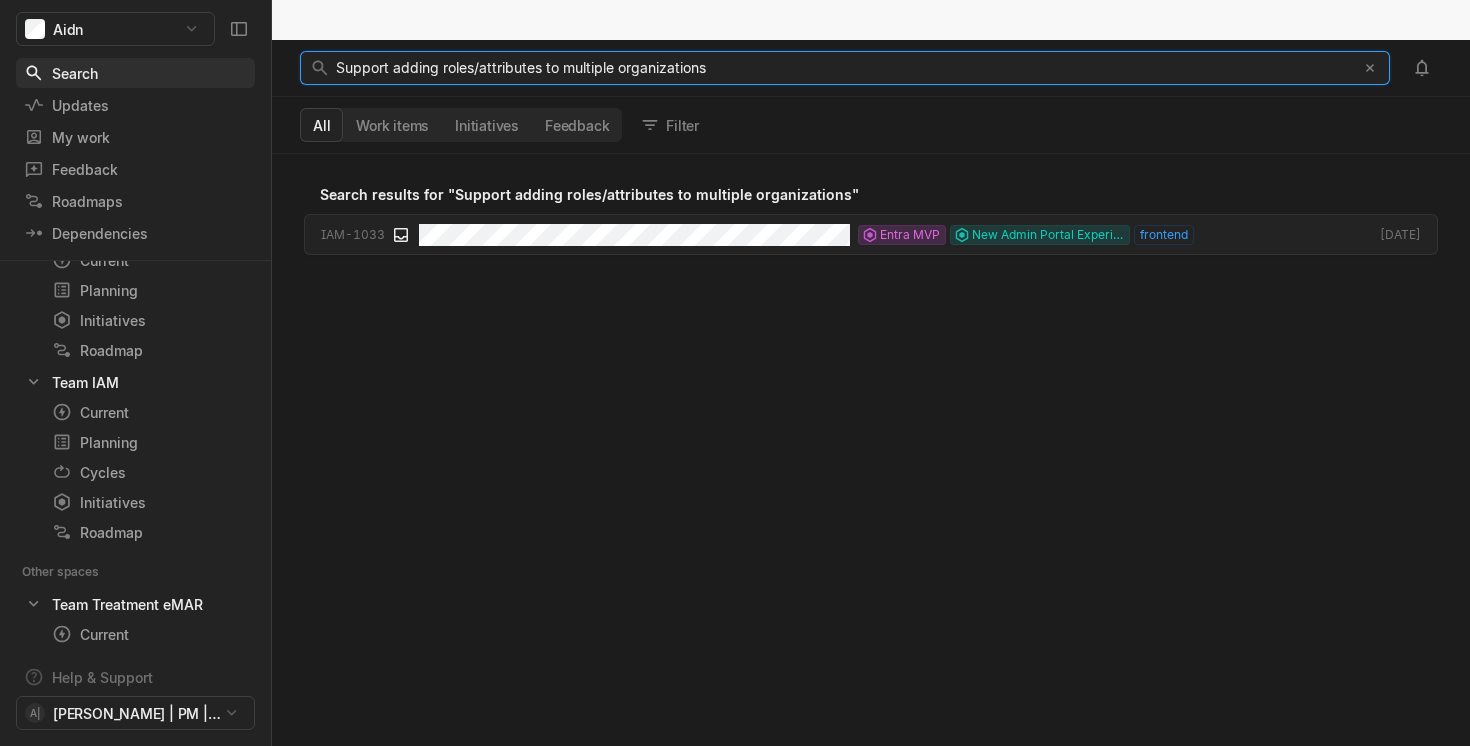 scroll, scrollTop: 1, scrollLeft: 1, axis: both 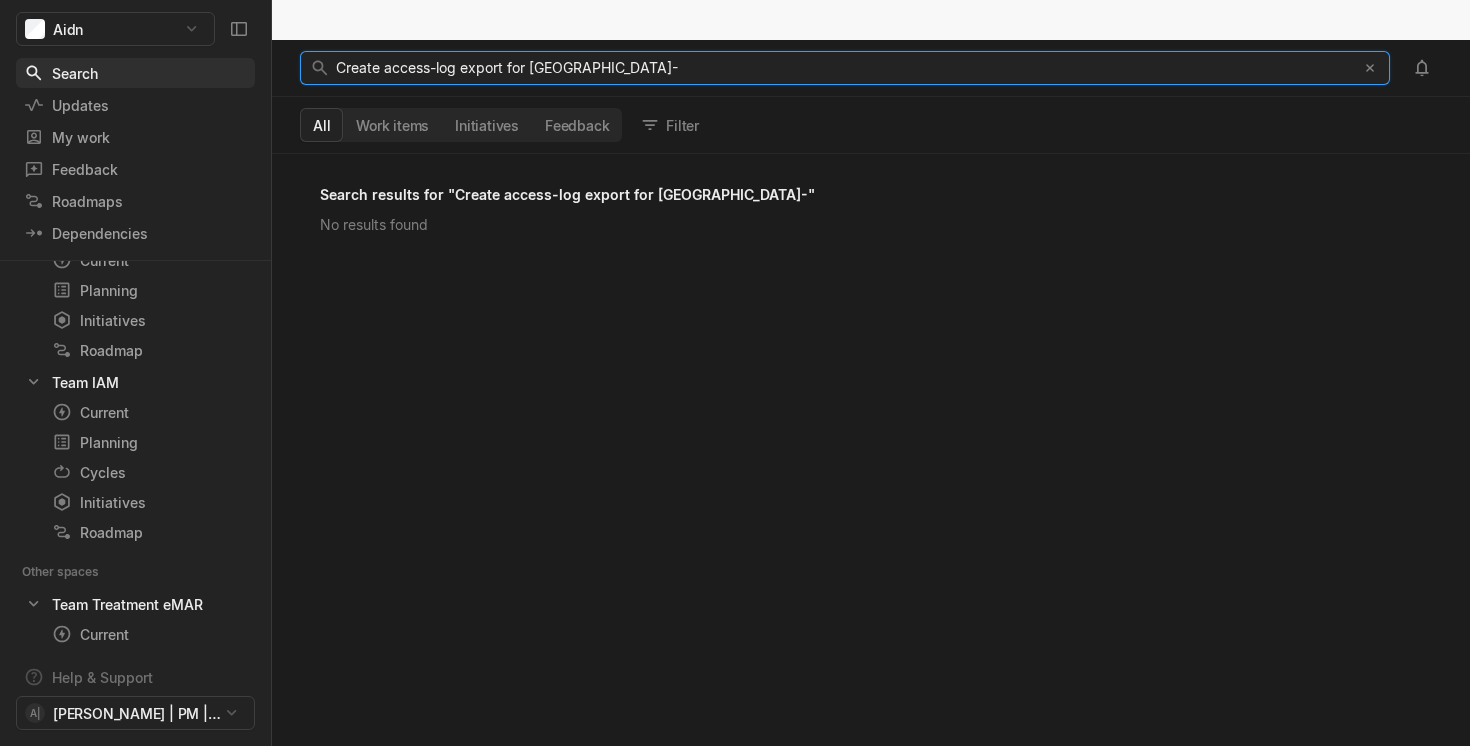 click on "Create access-log export for Sunnfjord-" at bounding box center [840, 68] 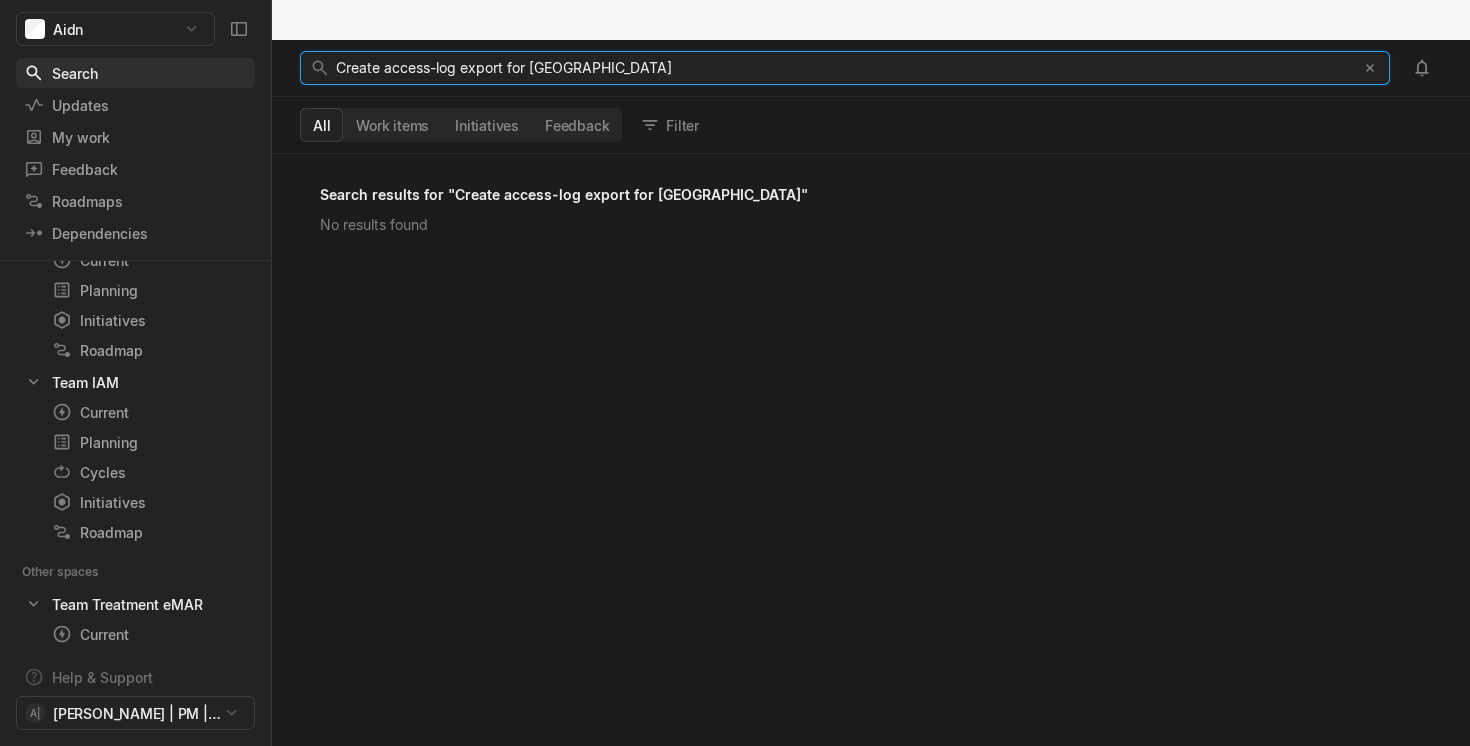 click on "Create access-log export for Sunnfjord" at bounding box center (504, 67) 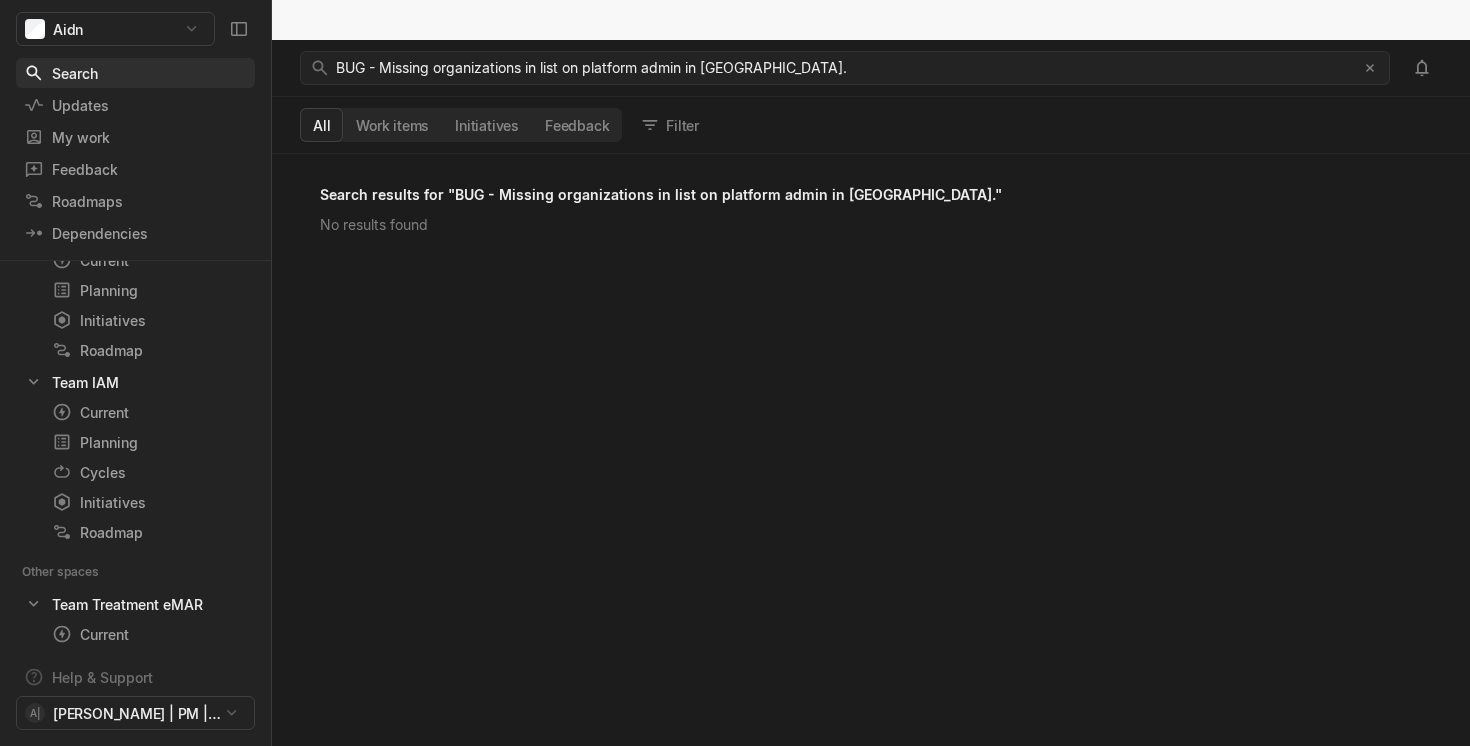 click on "Search results for " BUG - Missing organizations in list on platform admin in Voss. "" at bounding box center (661, 194) 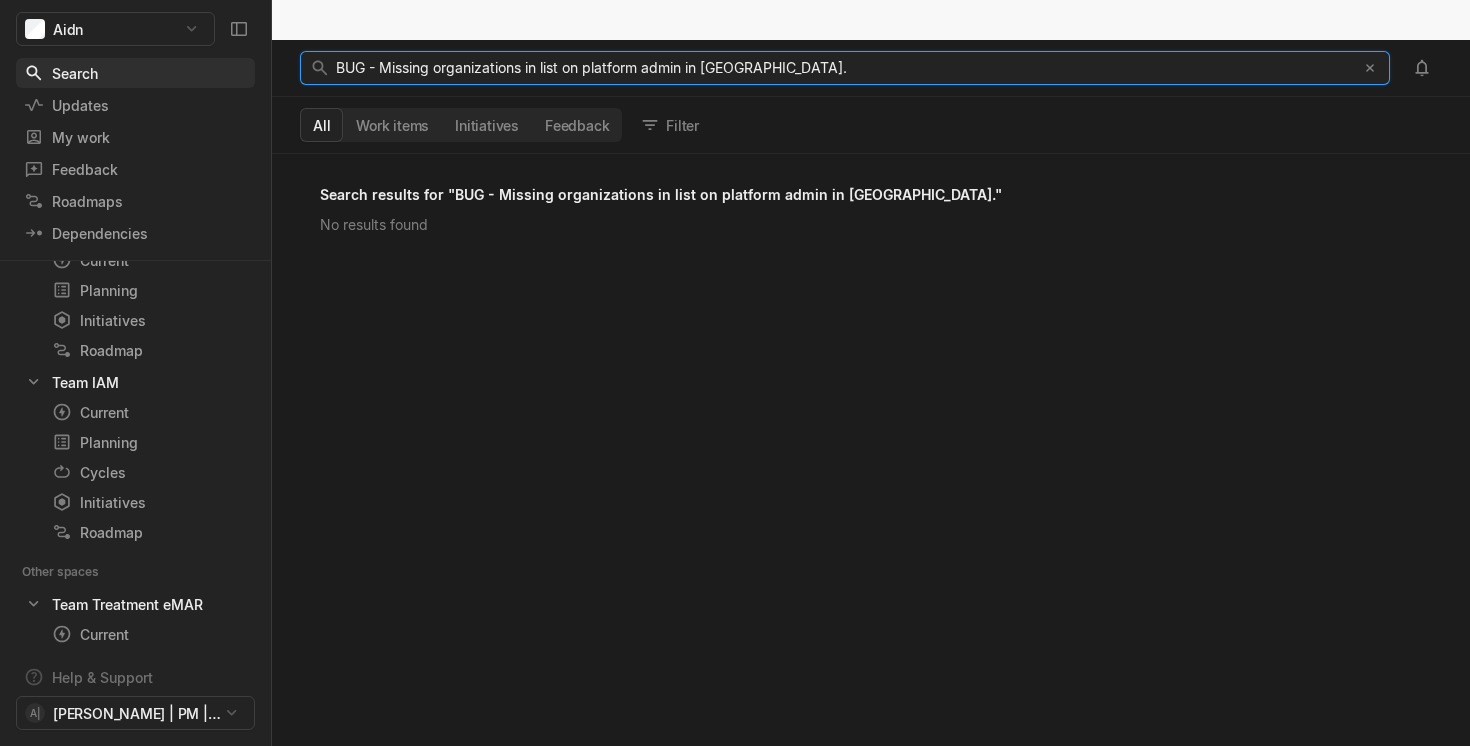 click on "BUG - Missing organizations in list on platform admin in Voss." at bounding box center (840, 68) 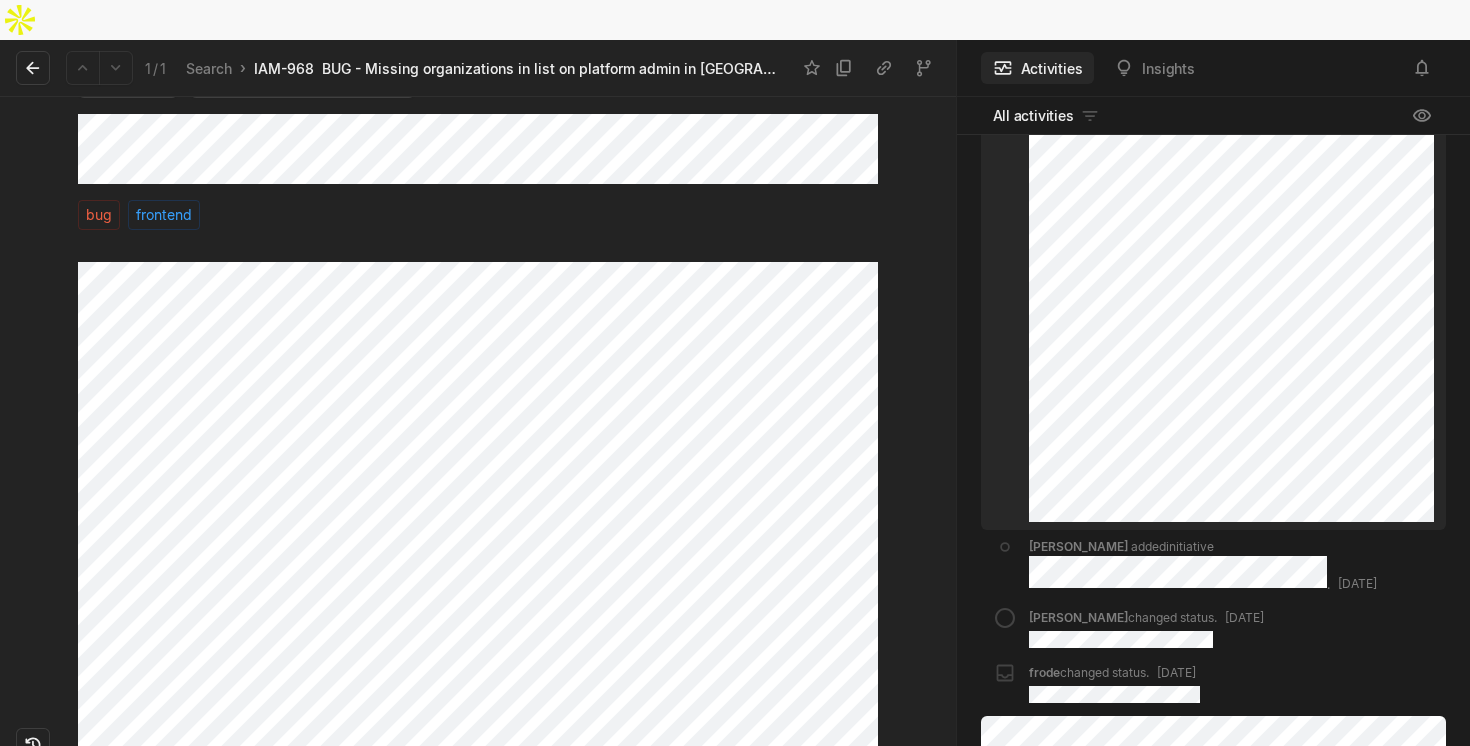 scroll, scrollTop: 38, scrollLeft: 0, axis: vertical 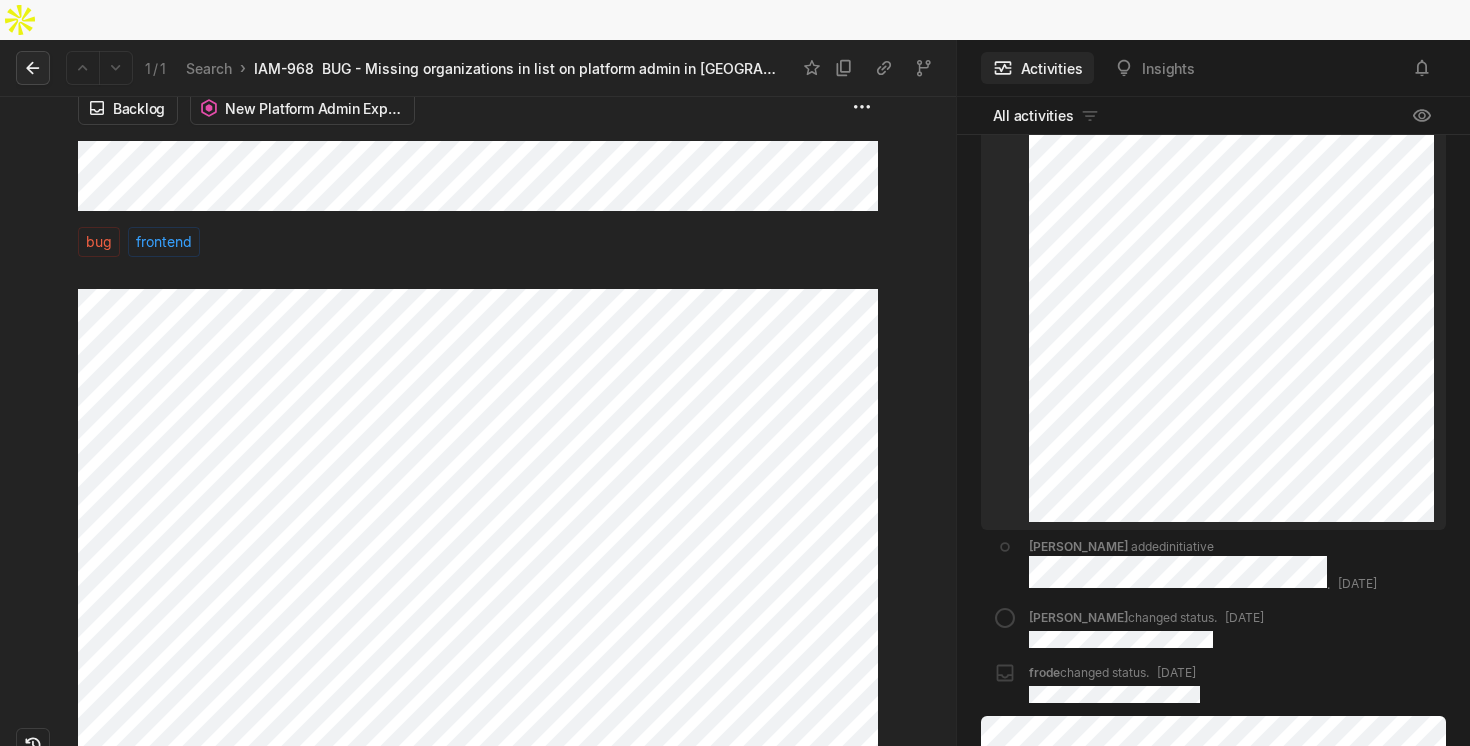 click 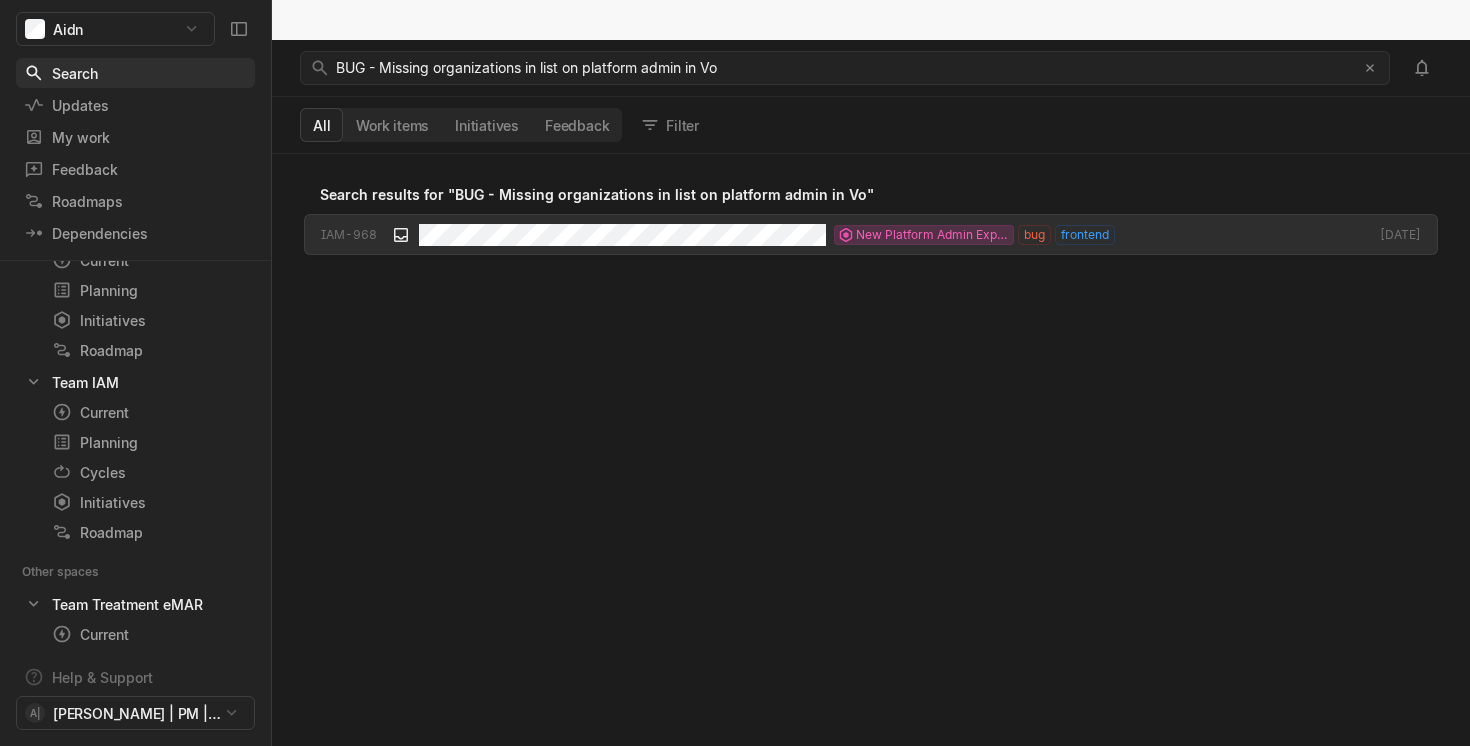 scroll, scrollTop: 1, scrollLeft: 1, axis: both 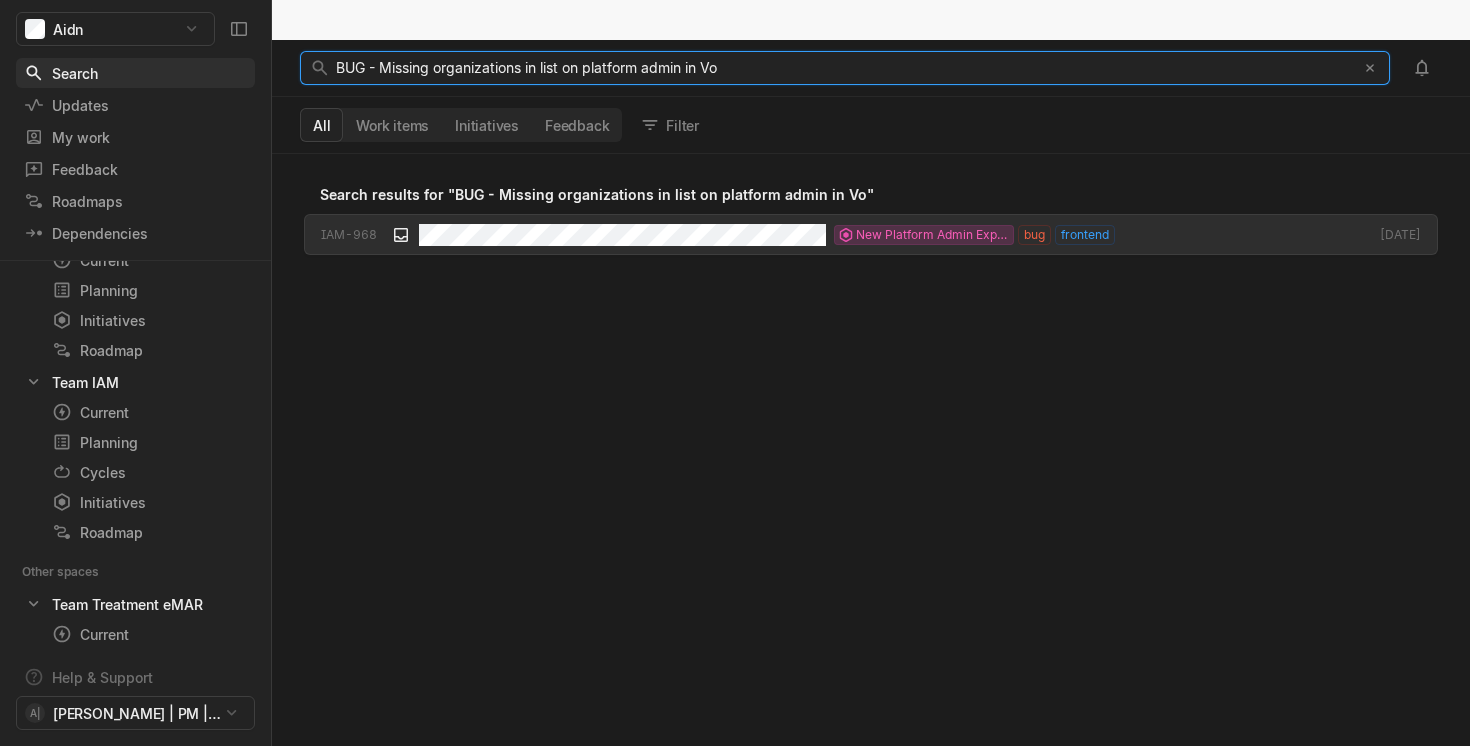 click on "BUG - Missing organizations in list on platform admin in Vo" at bounding box center [840, 68] 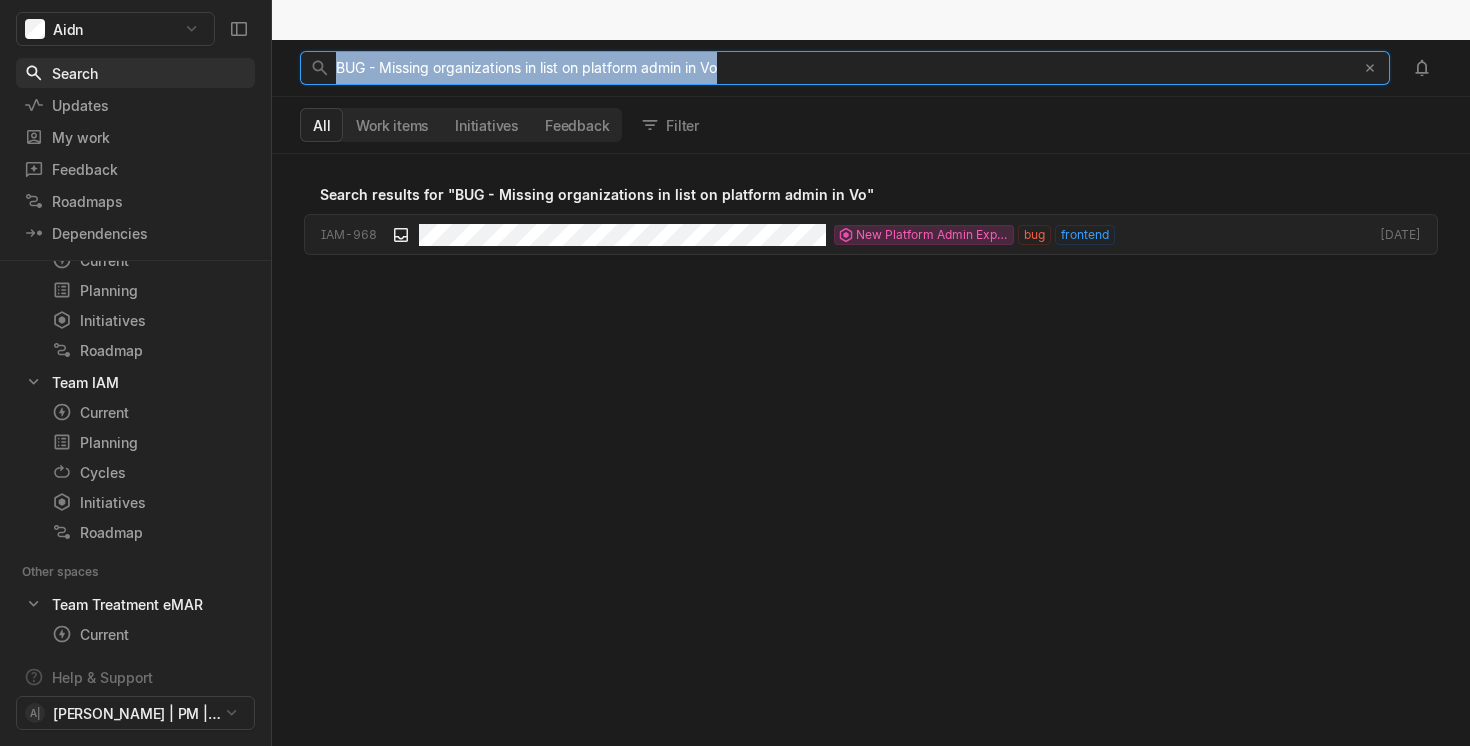 click on "BUG - Missing organizations in list on platform admin in Vo" at bounding box center (840, 68) 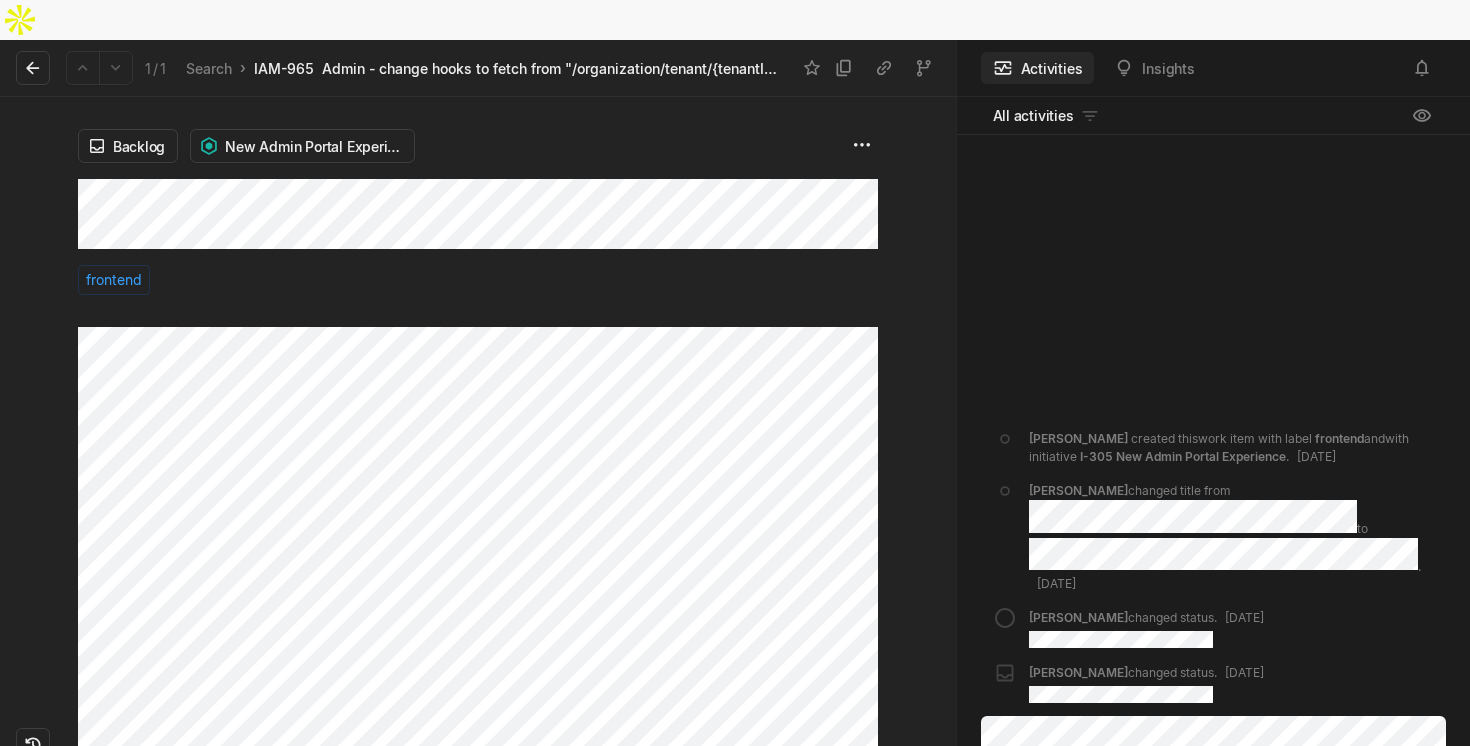 click on "Backlog New Admin Portal Experience frontend" at bounding box center (478, 212) 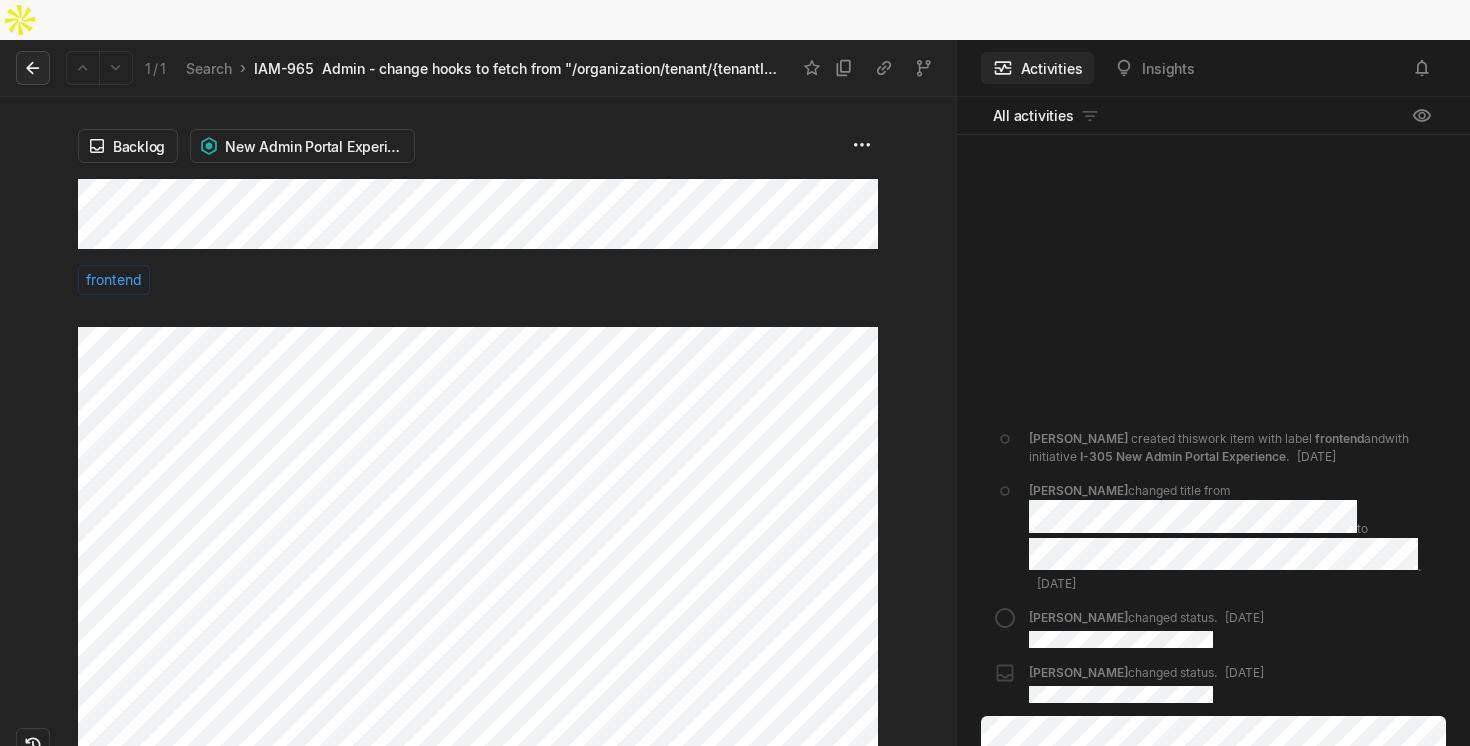 click 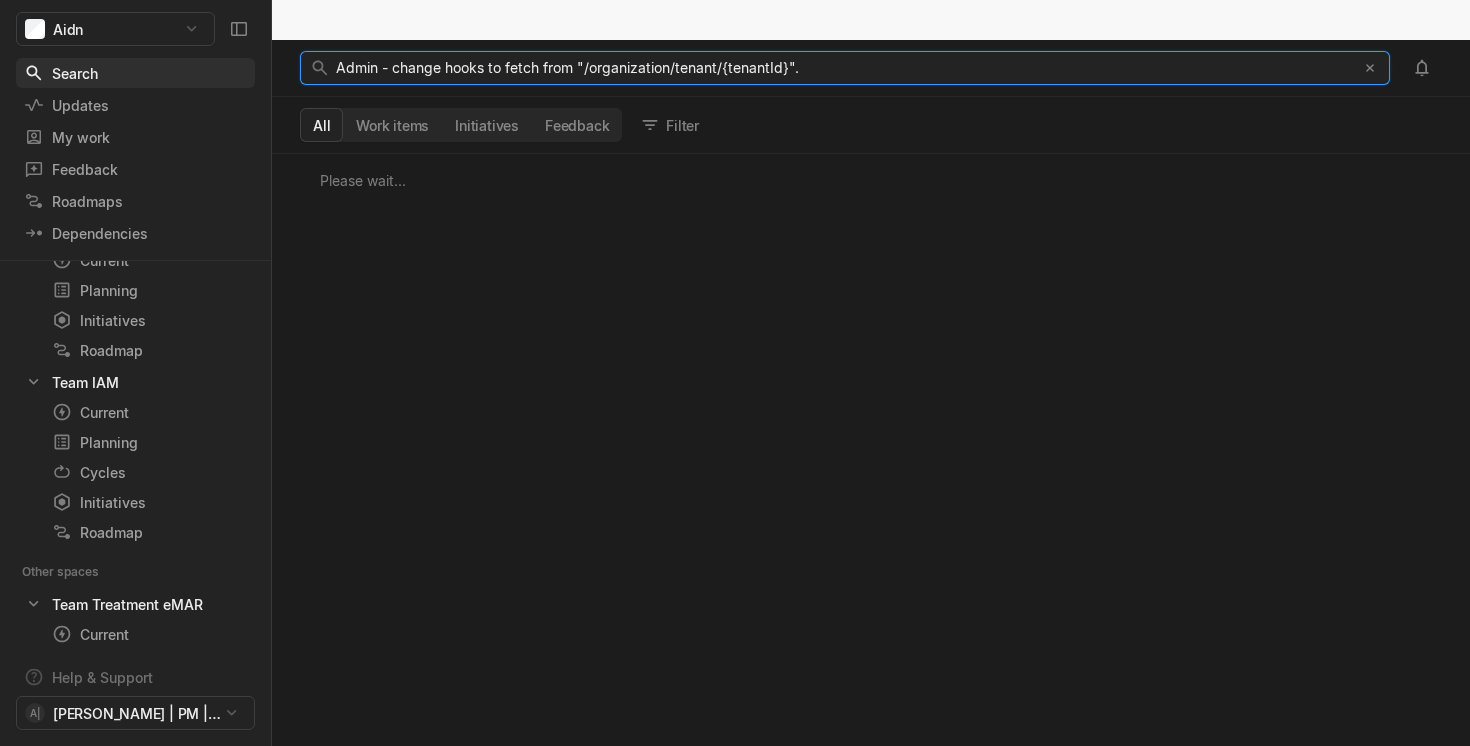 click on "Admin - change hooks to fetch from "/organization/tenant/{tenantId}"." at bounding box center (567, 67) 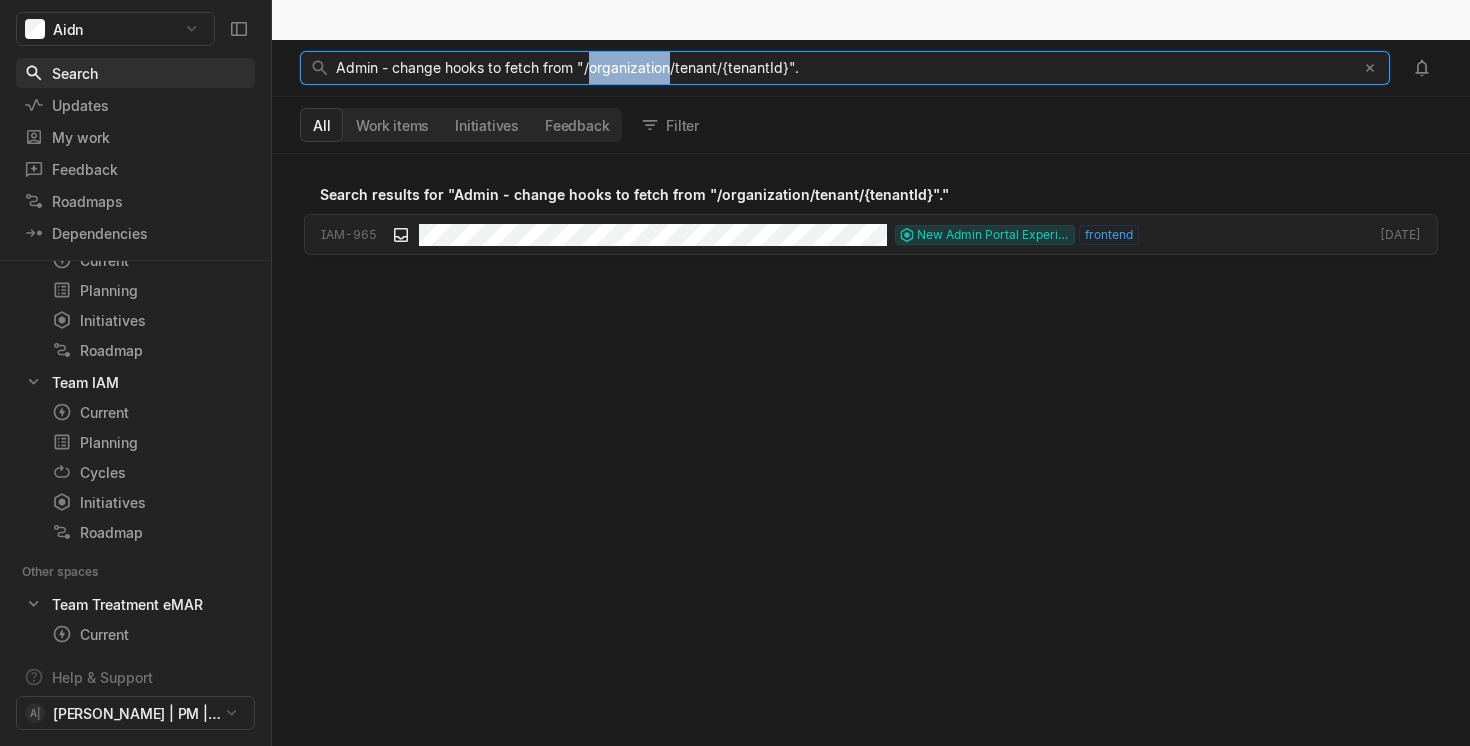 click on "Admin - change hooks to fetch from "/organization/tenant/{tenantId}"." at bounding box center (567, 67) 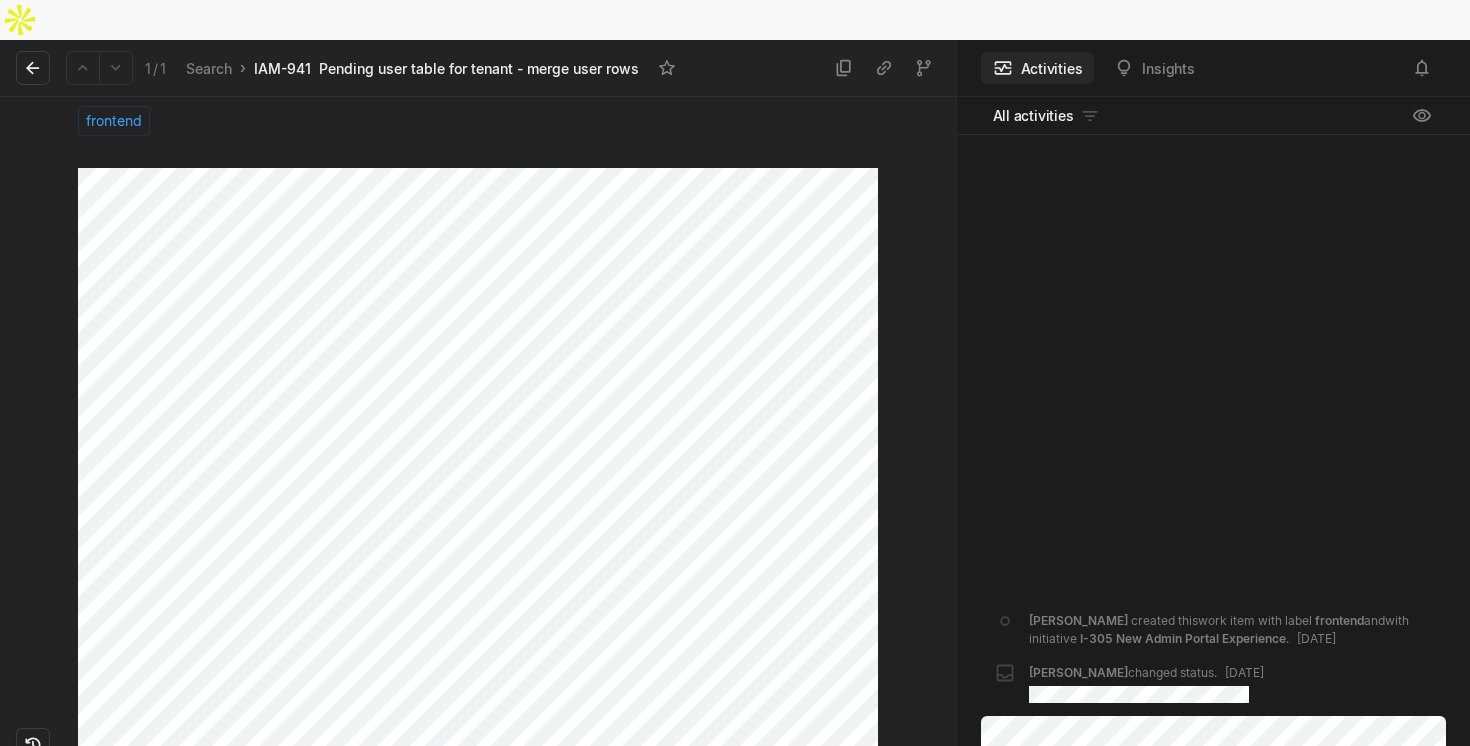 scroll, scrollTop: 310, scrollLeft: 0, axis: vertical 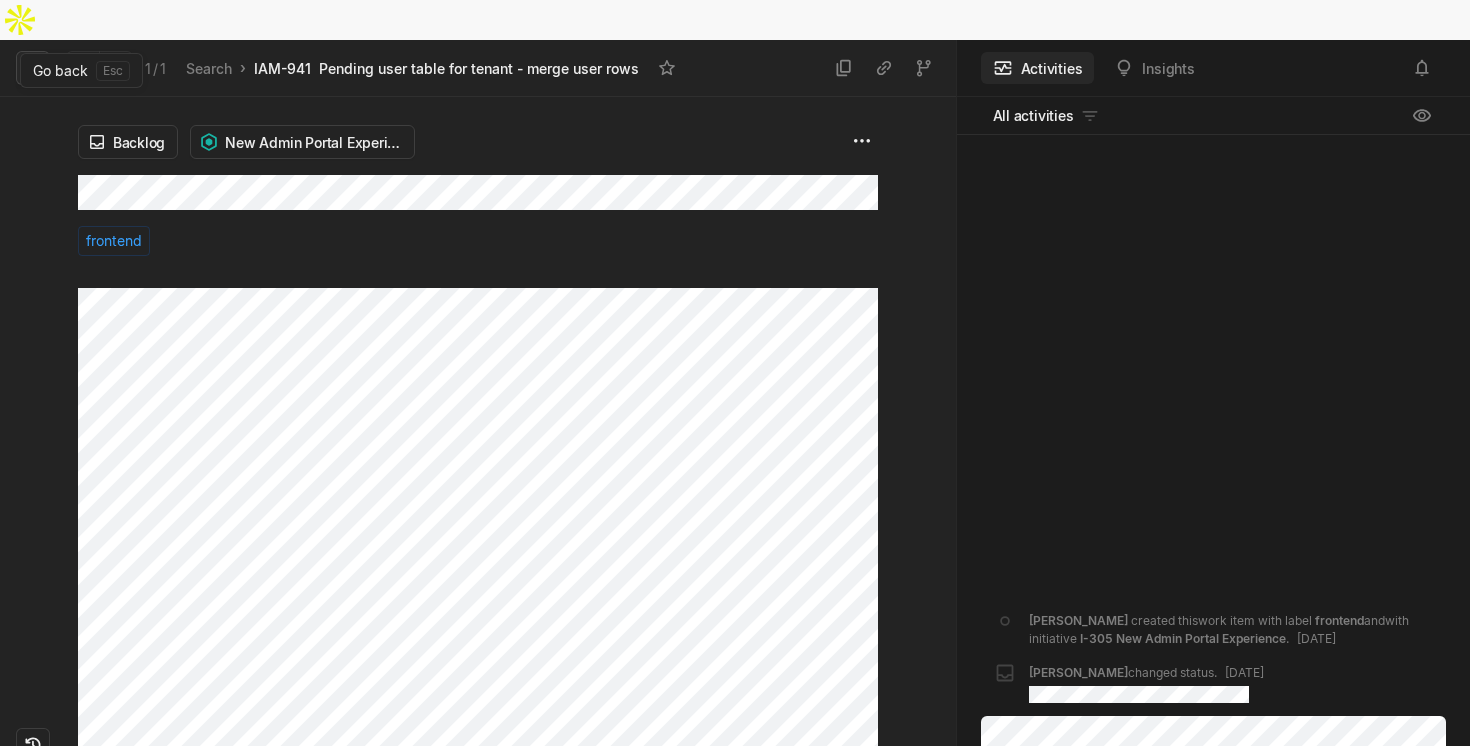 click 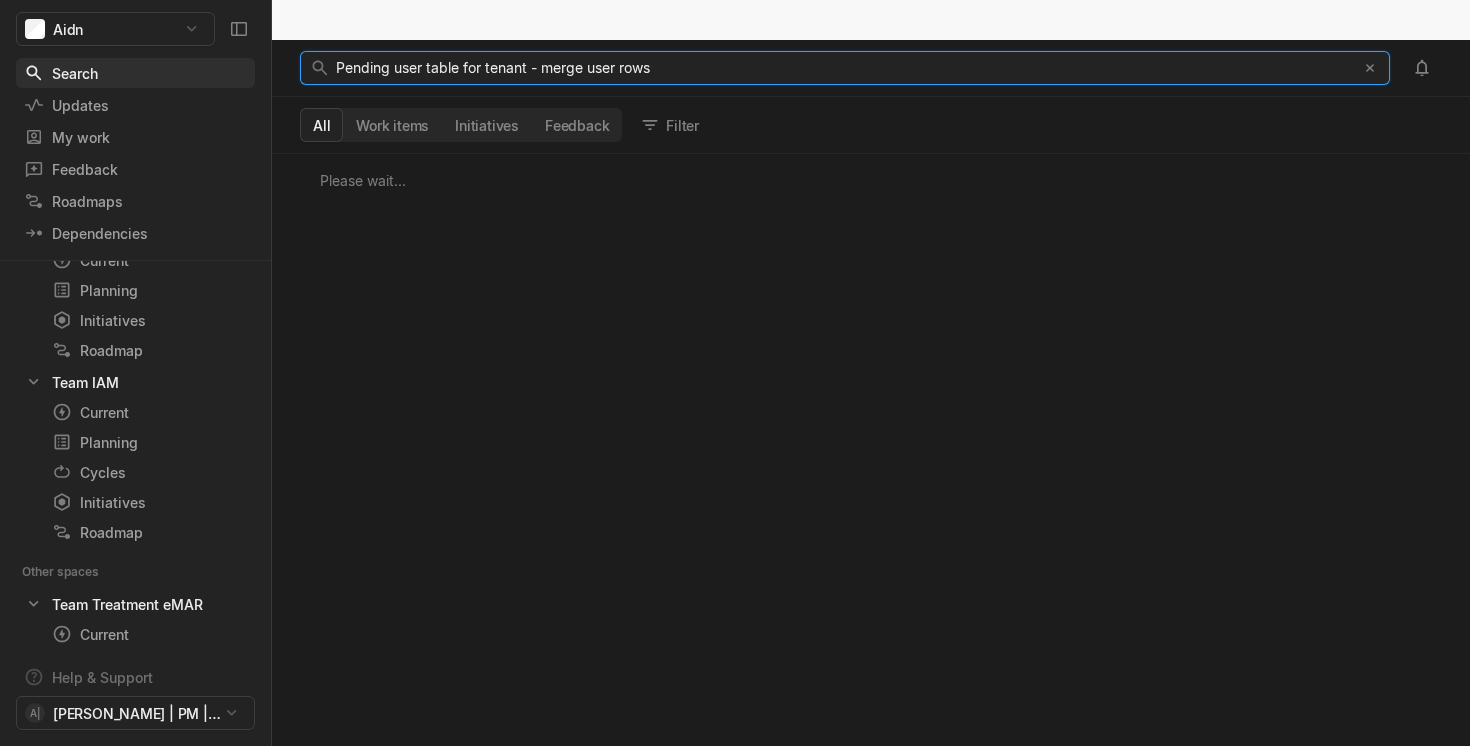 click on "Pending user table for tenant - merge user rows" at bounding box center [493, 67] 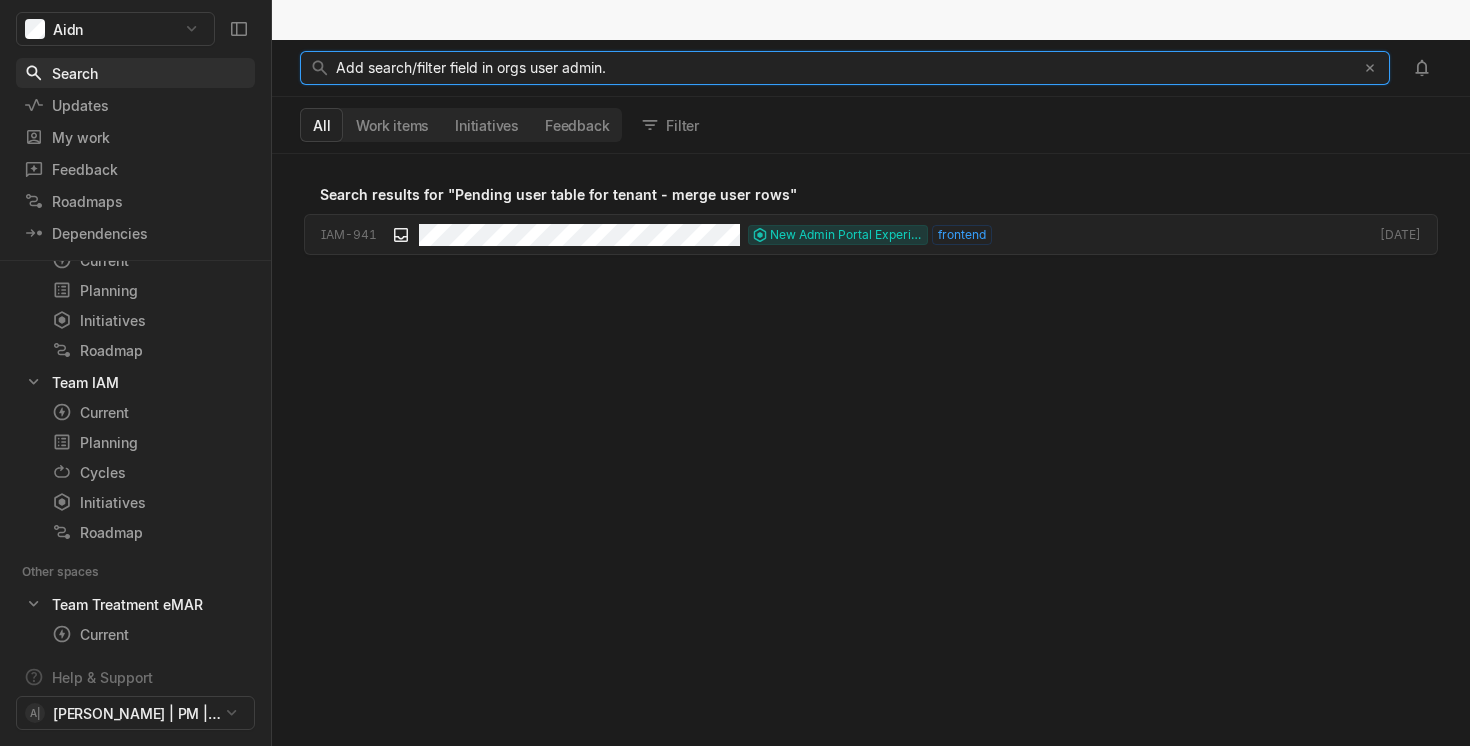 scroll, scrollTop: 1, scrollLeft: 1, axis: both 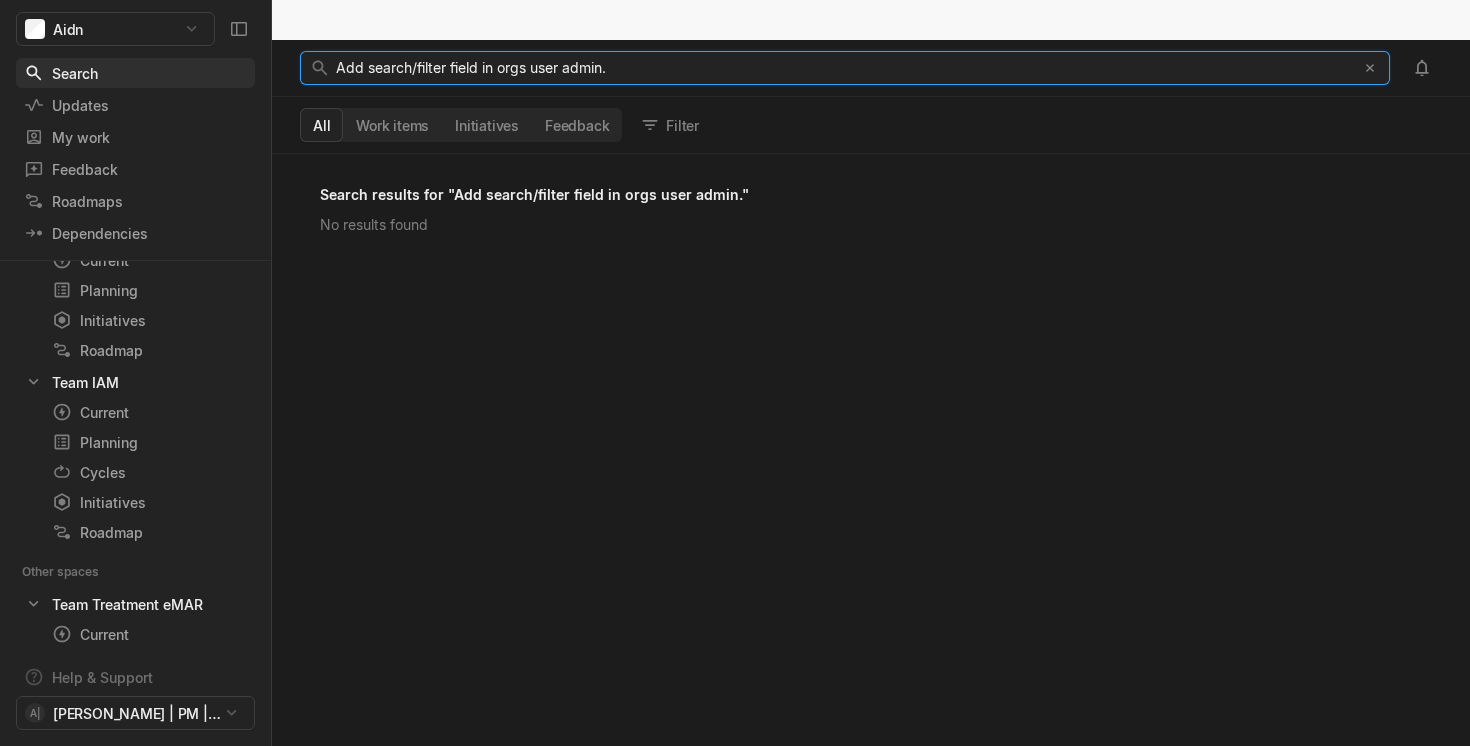 click on "Add search/filter field in orgs user admin." at bounding box center (840, 68) 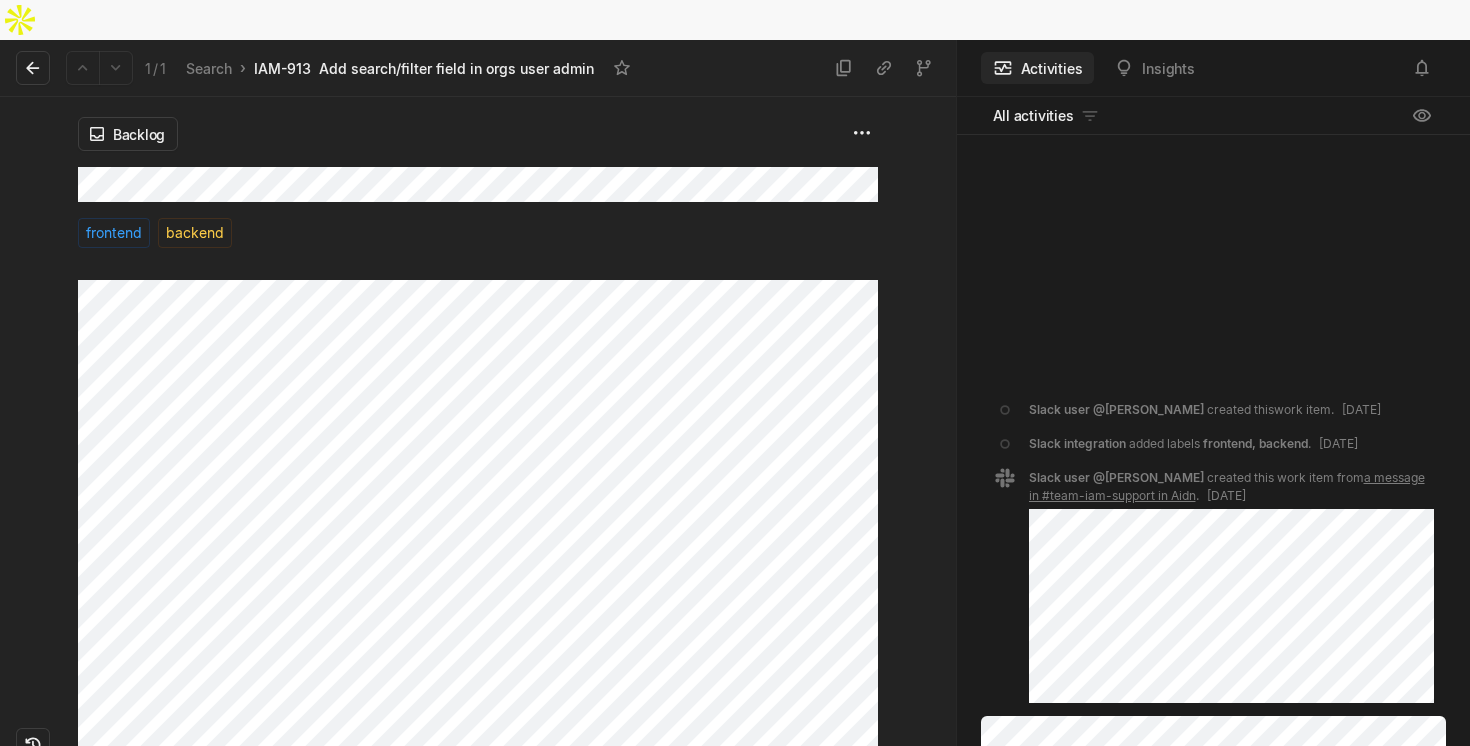 scroll, scrollTop: 0, scrollLeft: 0, axis: both 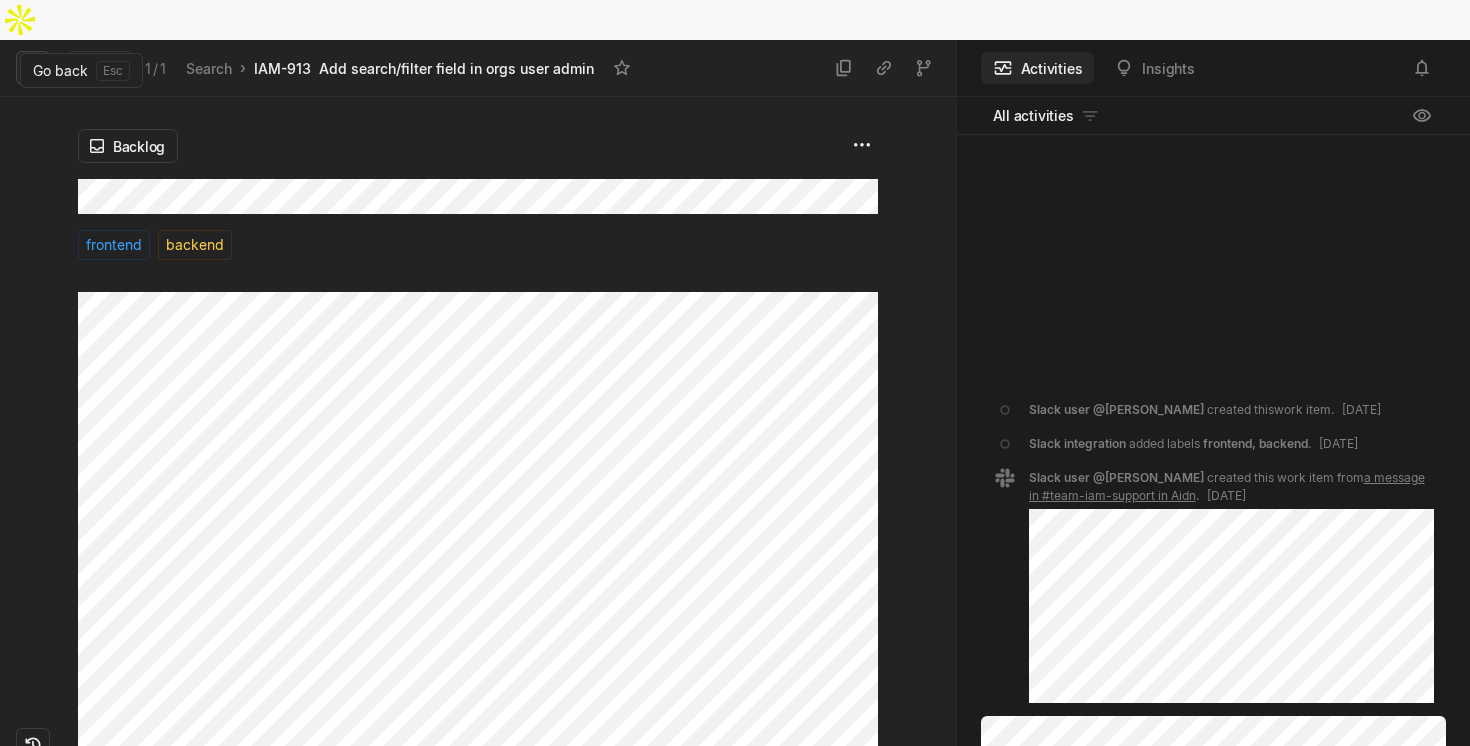 click 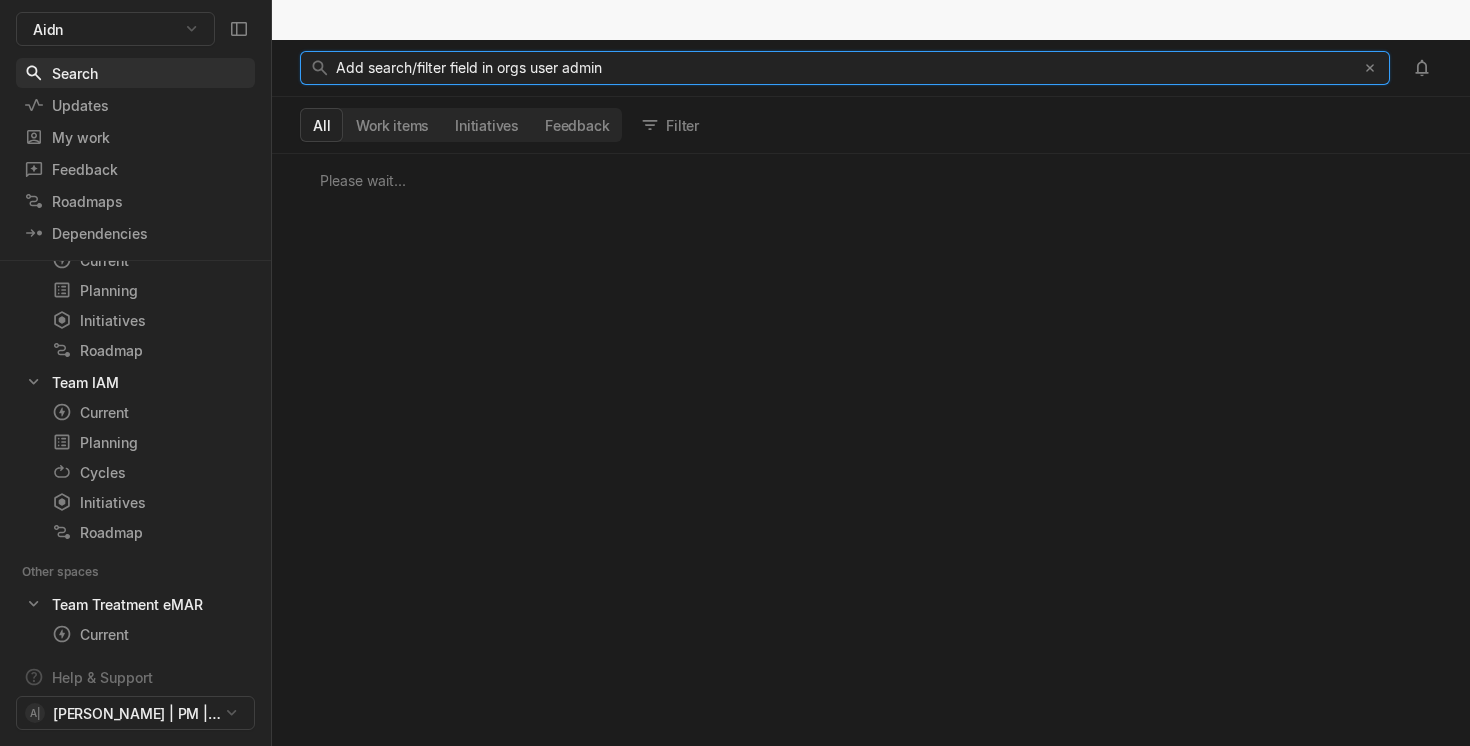 click on "Add search/filter field in orgs user admin" at bounding box center (469, 67) 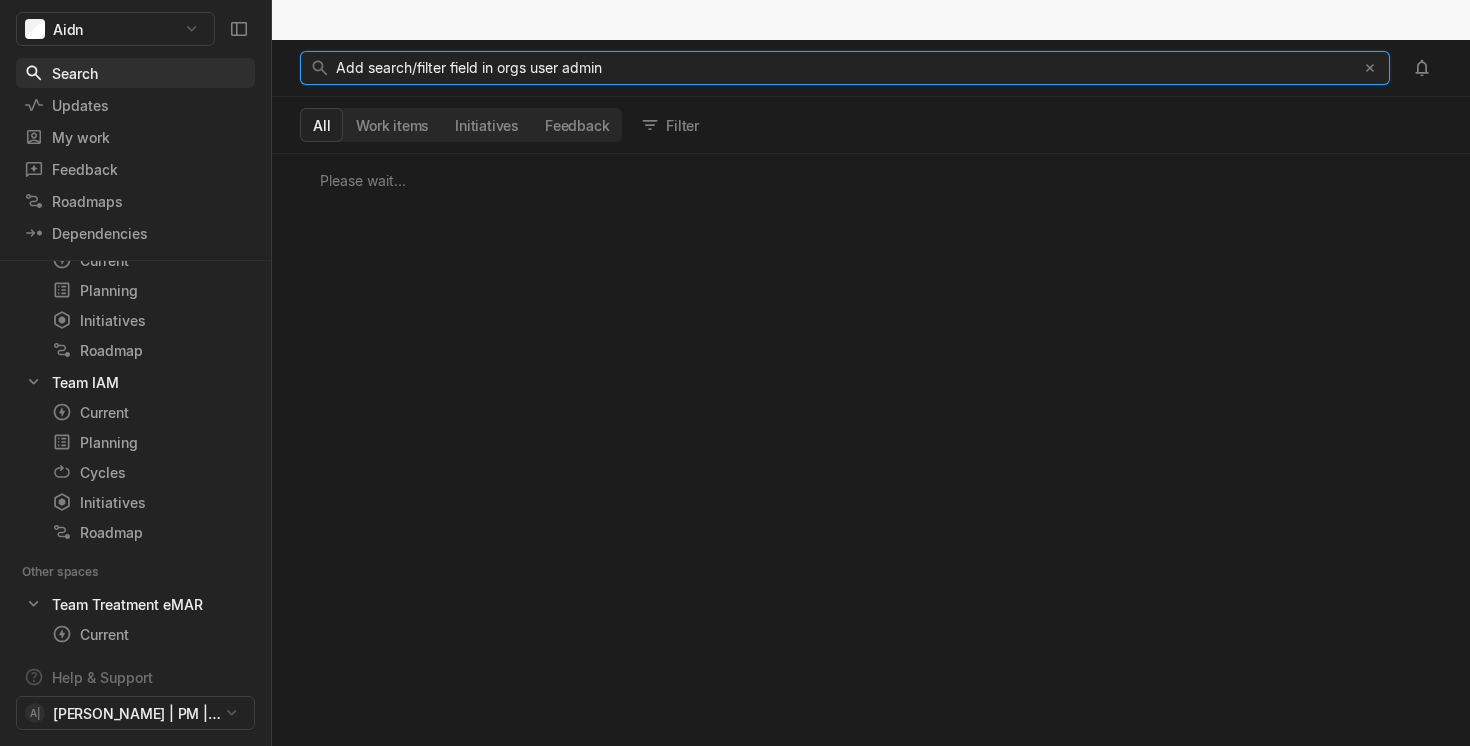 click on "Add search/filter field in orgs user admin" at bounding box center [469, 67] 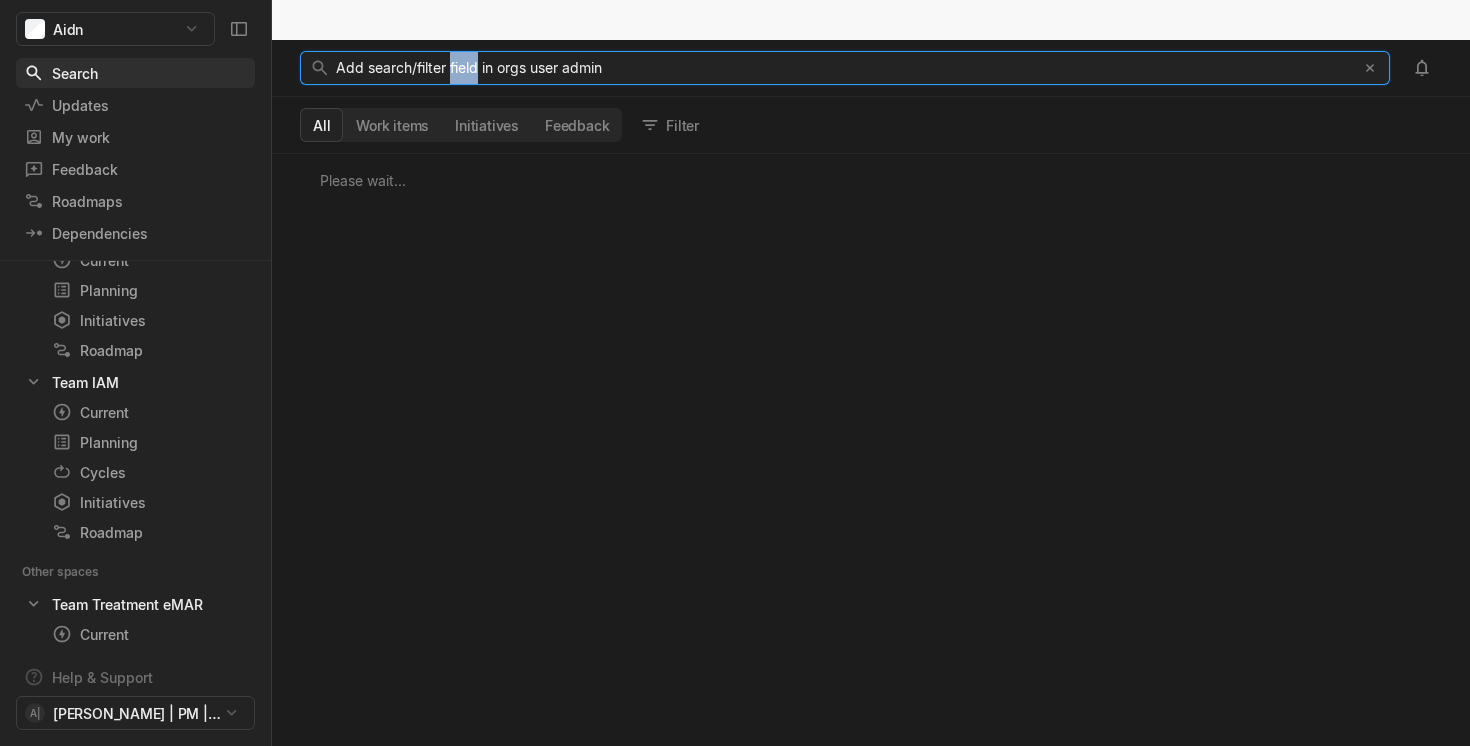 click on "Add search/filter field in orgs user admin" at bounding box center [469, 67] 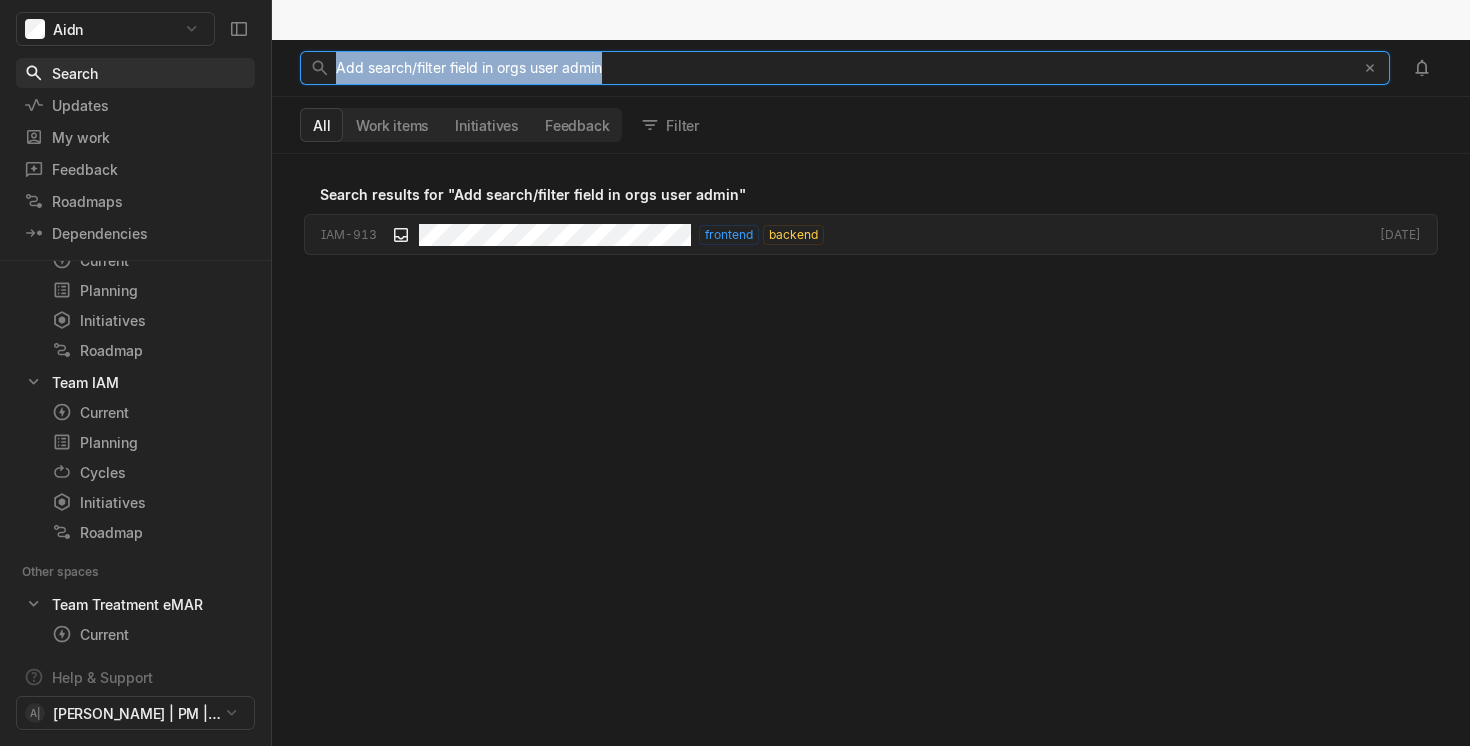 scroll, scrollTop: 1, scrollLeft: 1, axis: both 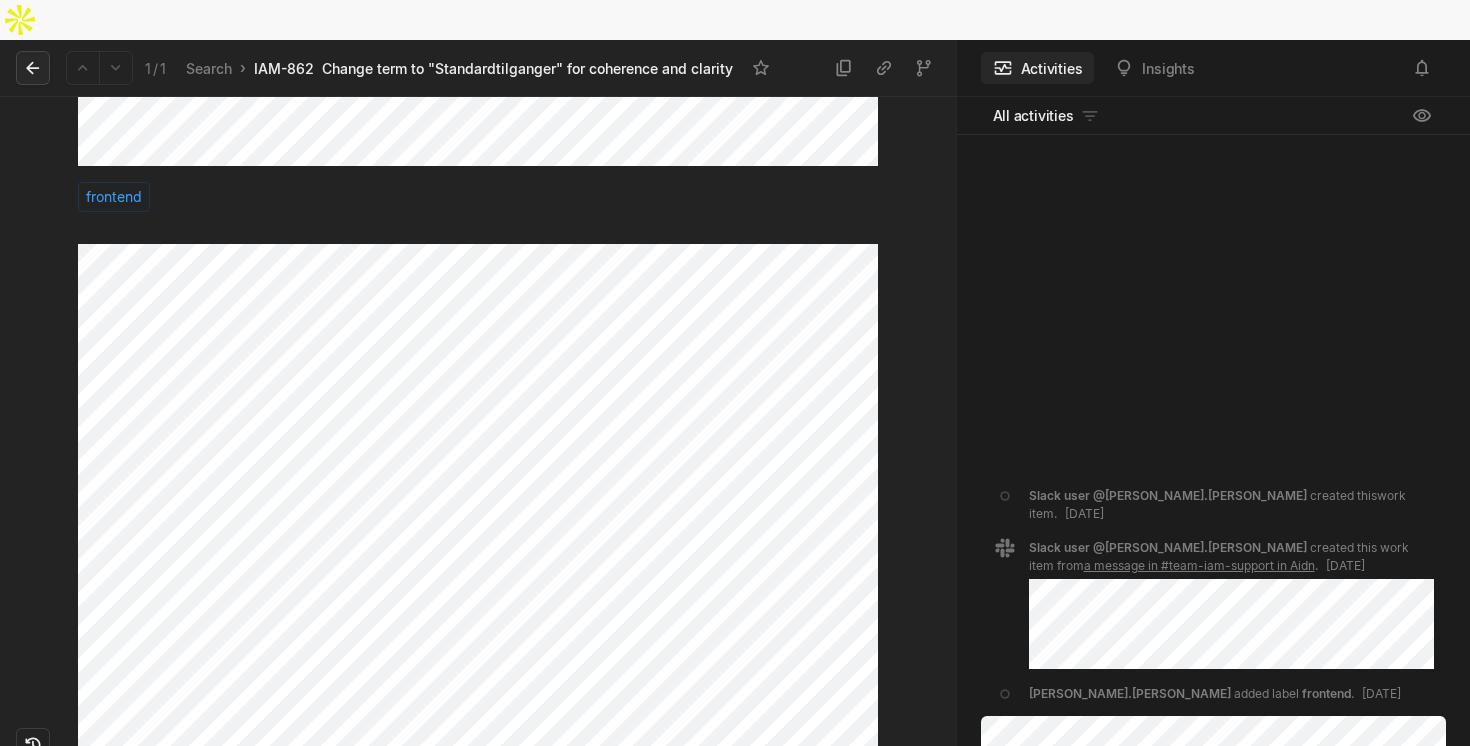 click 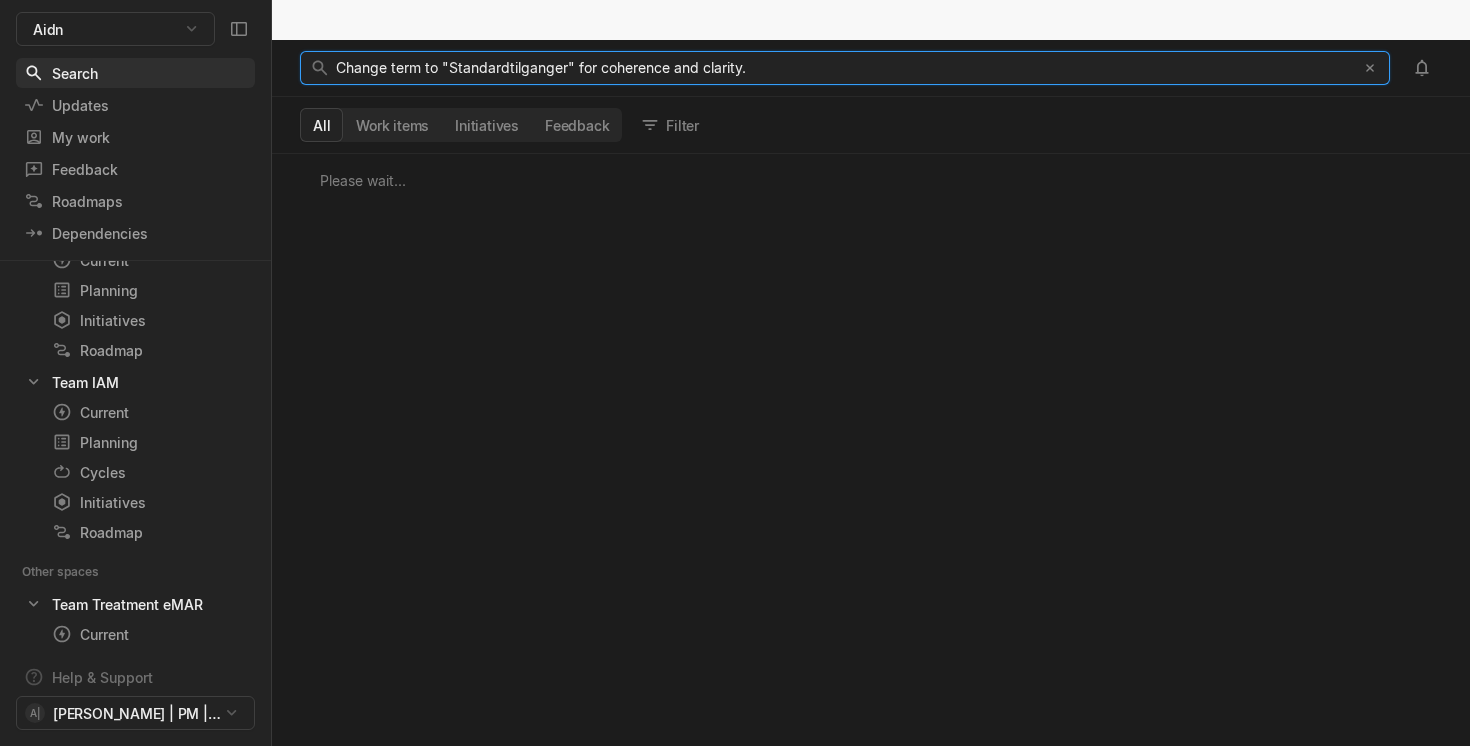 click on "Change term to "Standardtilganger" for coherence and clarity." at bounding box center [541, 67] 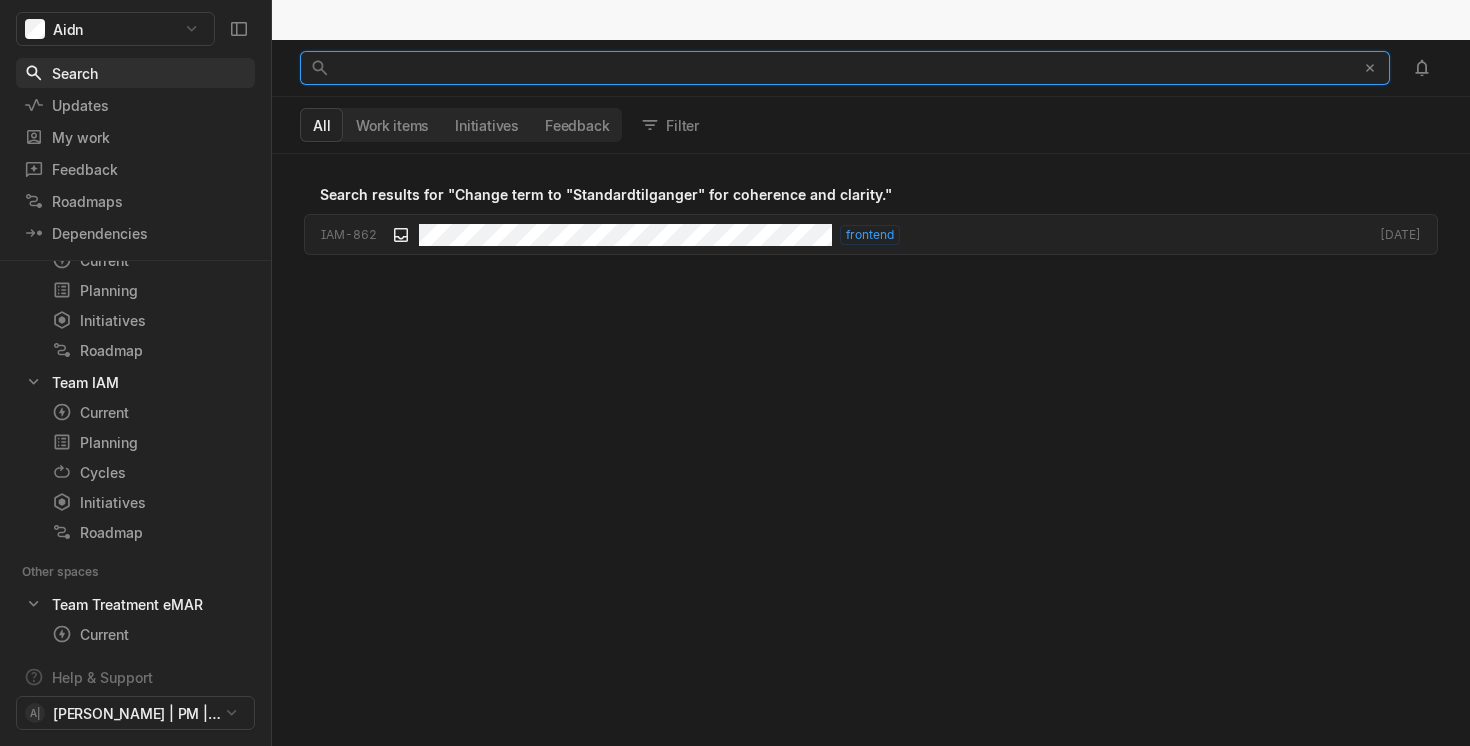 scroll, scrollTop: 1, scrollLeft: 1, axis: both 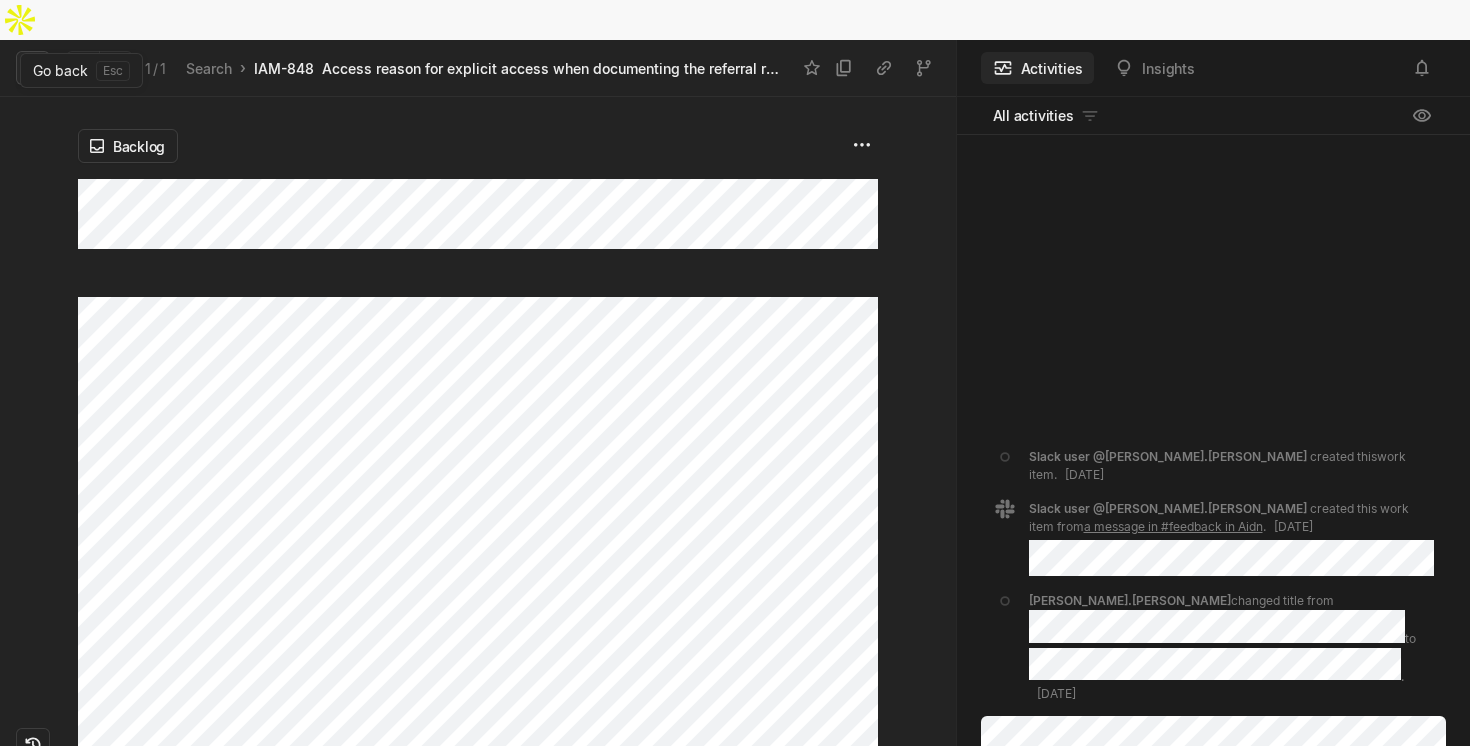 click 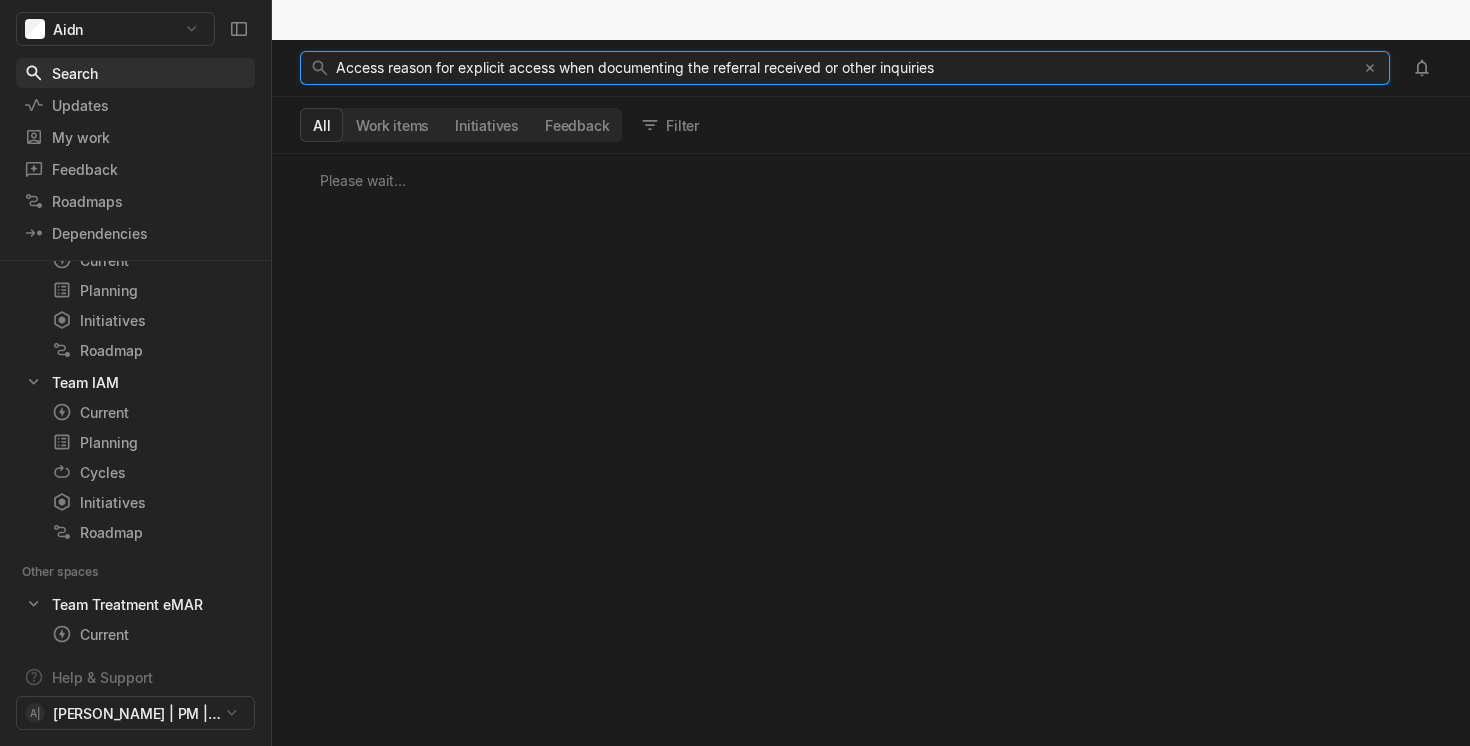 click on "Access reason for explicit access when documenting the referral received or other inquiries" at bounding box center [635, 67] 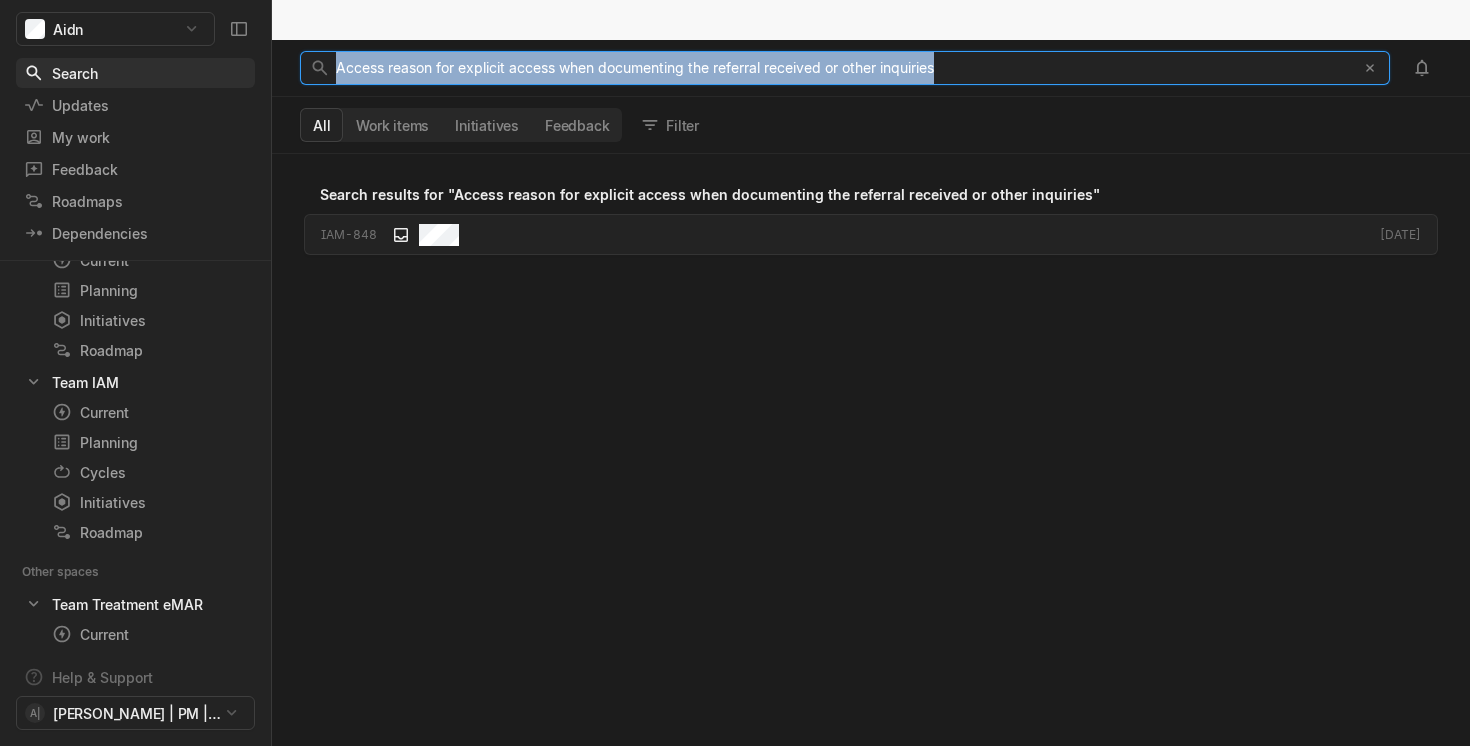 click on "Access reason for explicit access when documenting the referral received or other inquiries" at bounding box center [635, 67] 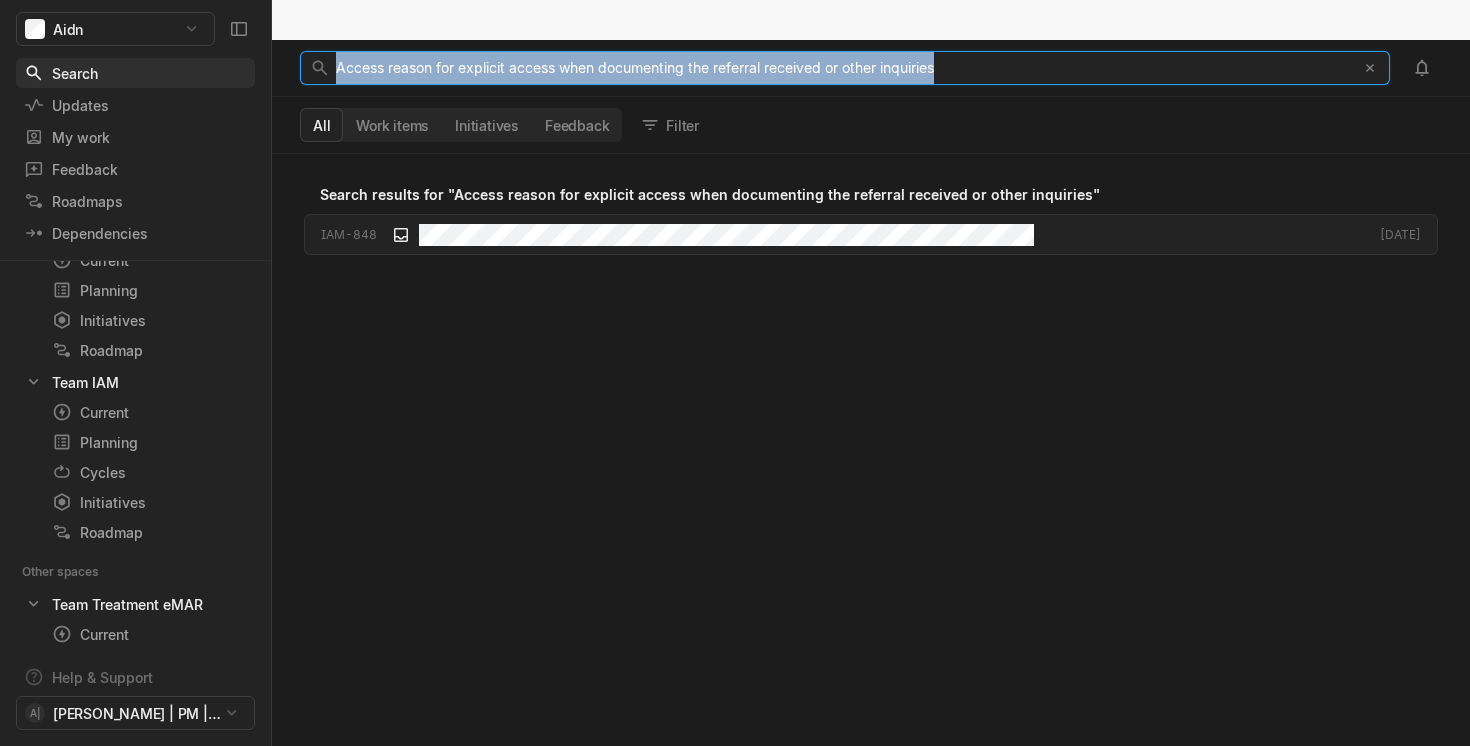 scroll, scrollTop: 1, scrollLeft: 1, axis: both 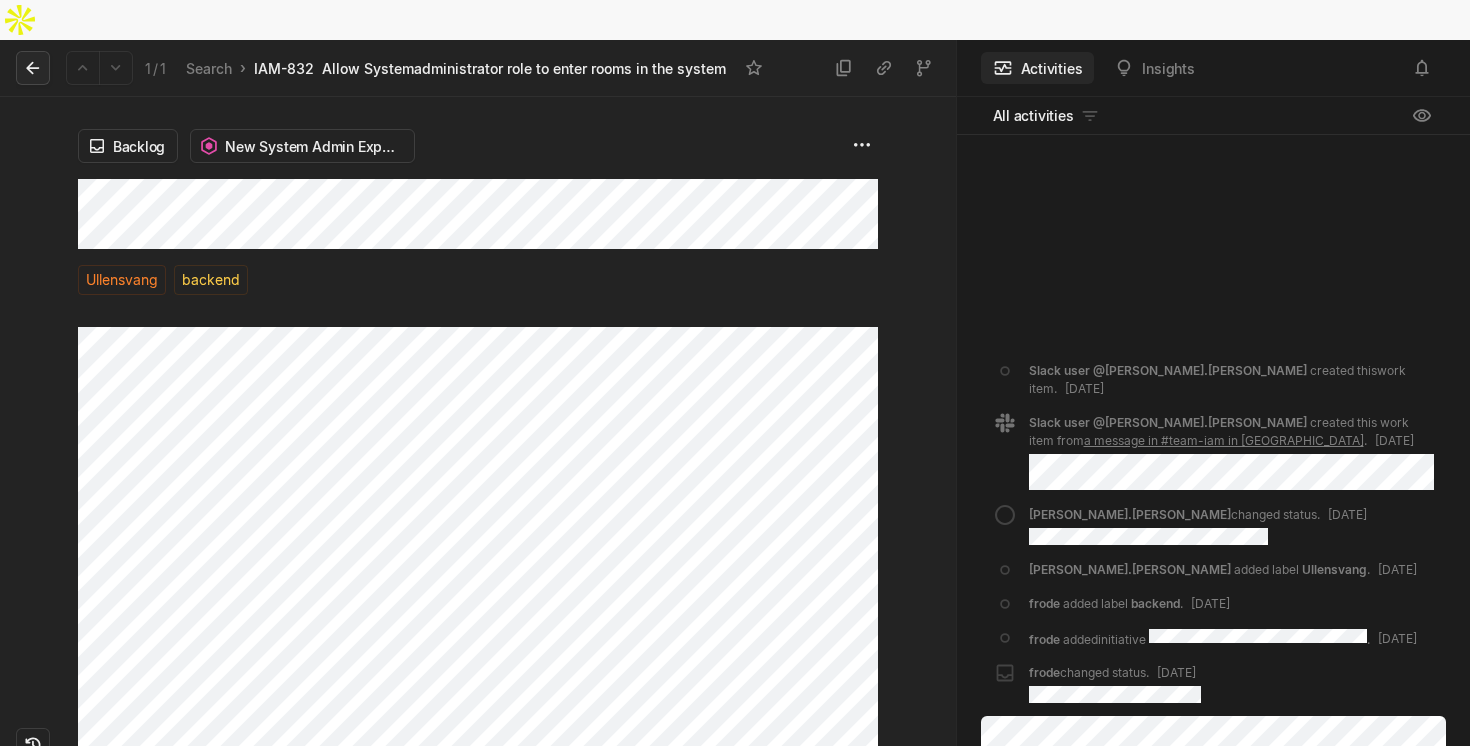 click 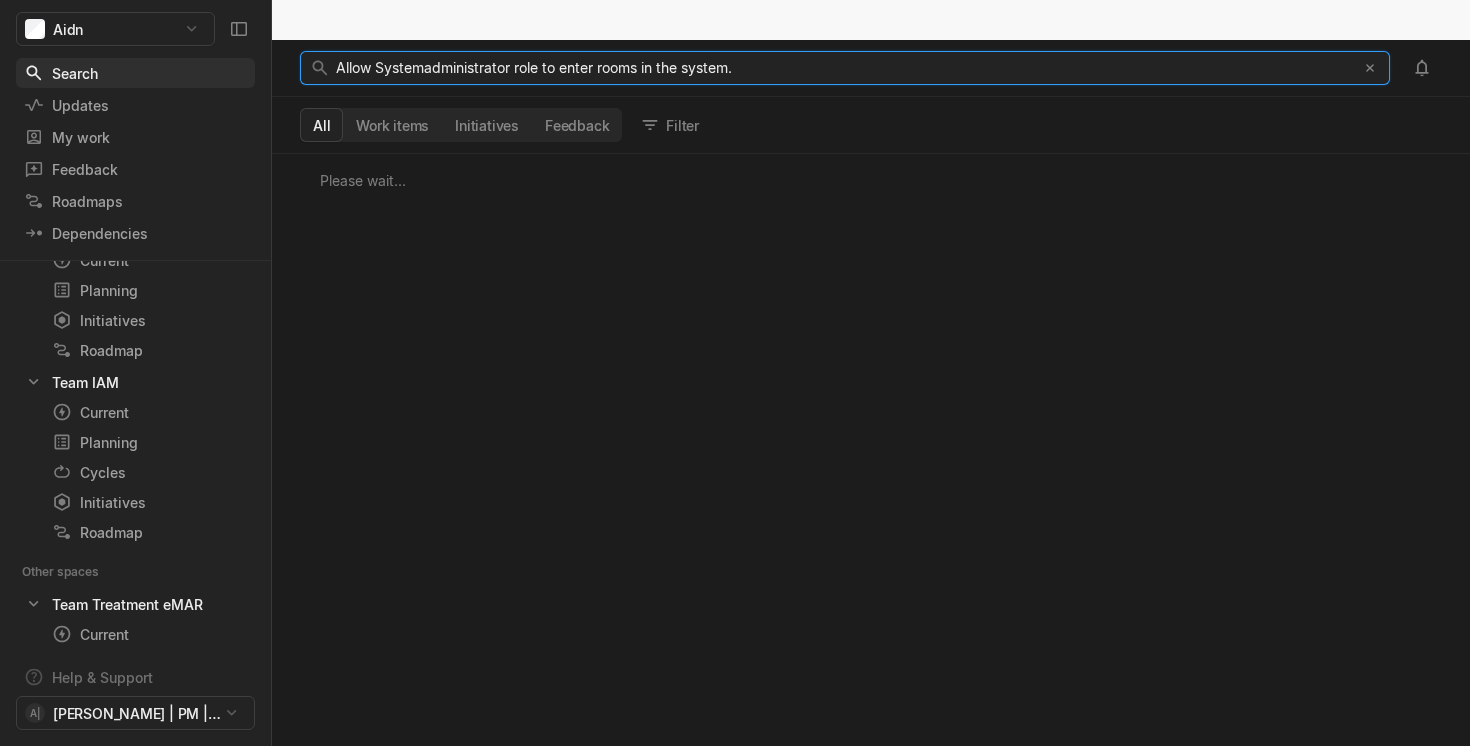 click on "Allow Systemadministrator role to enter rooms in the system." at bounding box center [534, 67] 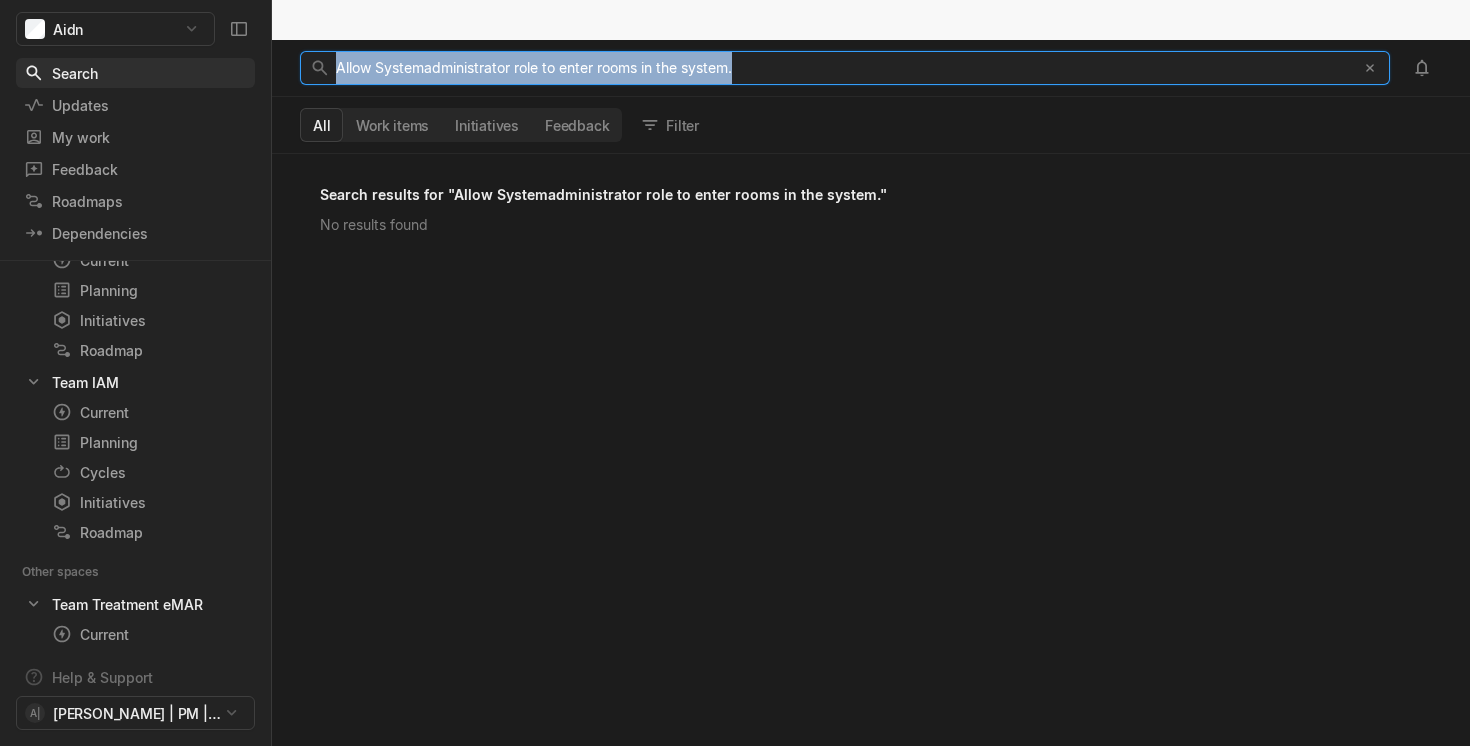 click on "Allow Systemadministrator role to enter rooms in the system." at bounding box center (534, 67) 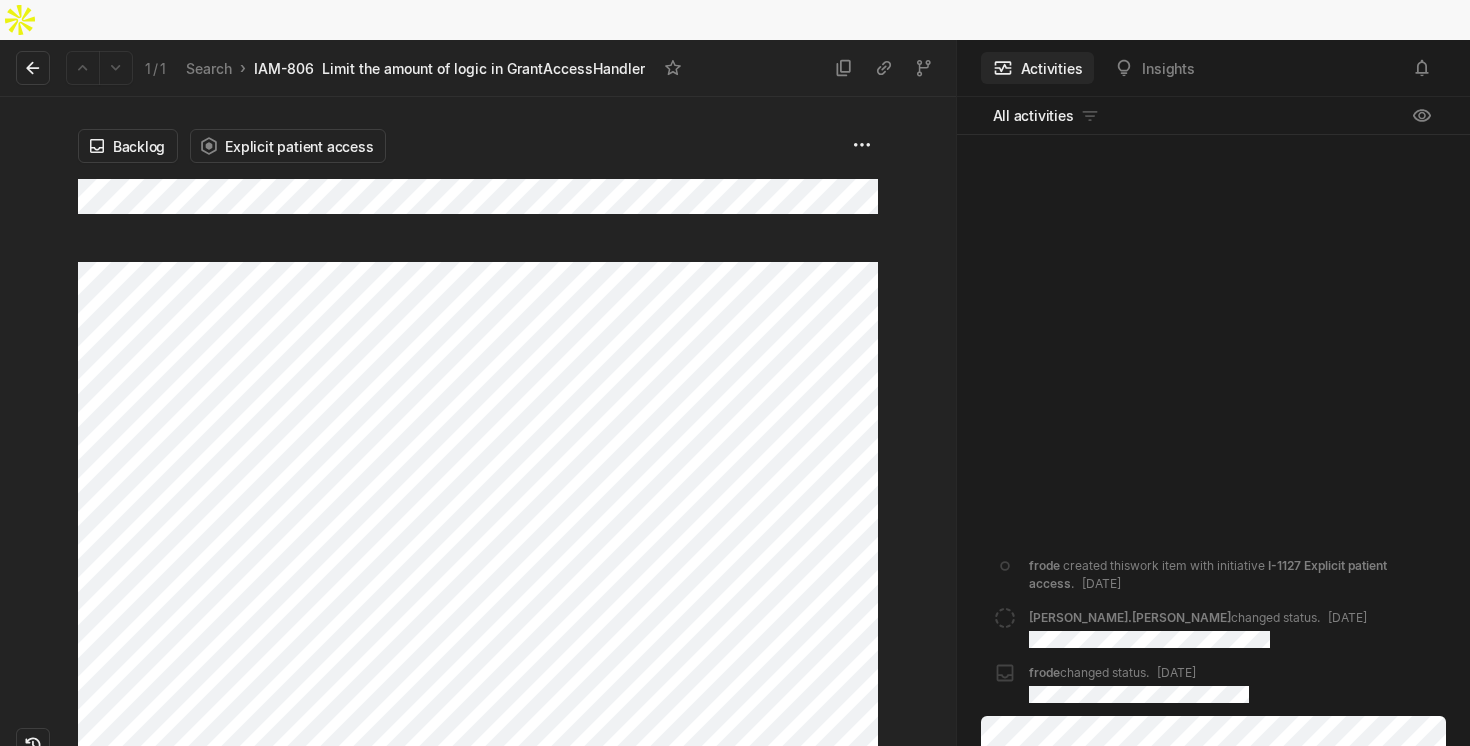 click at bounding box center [33, 68] 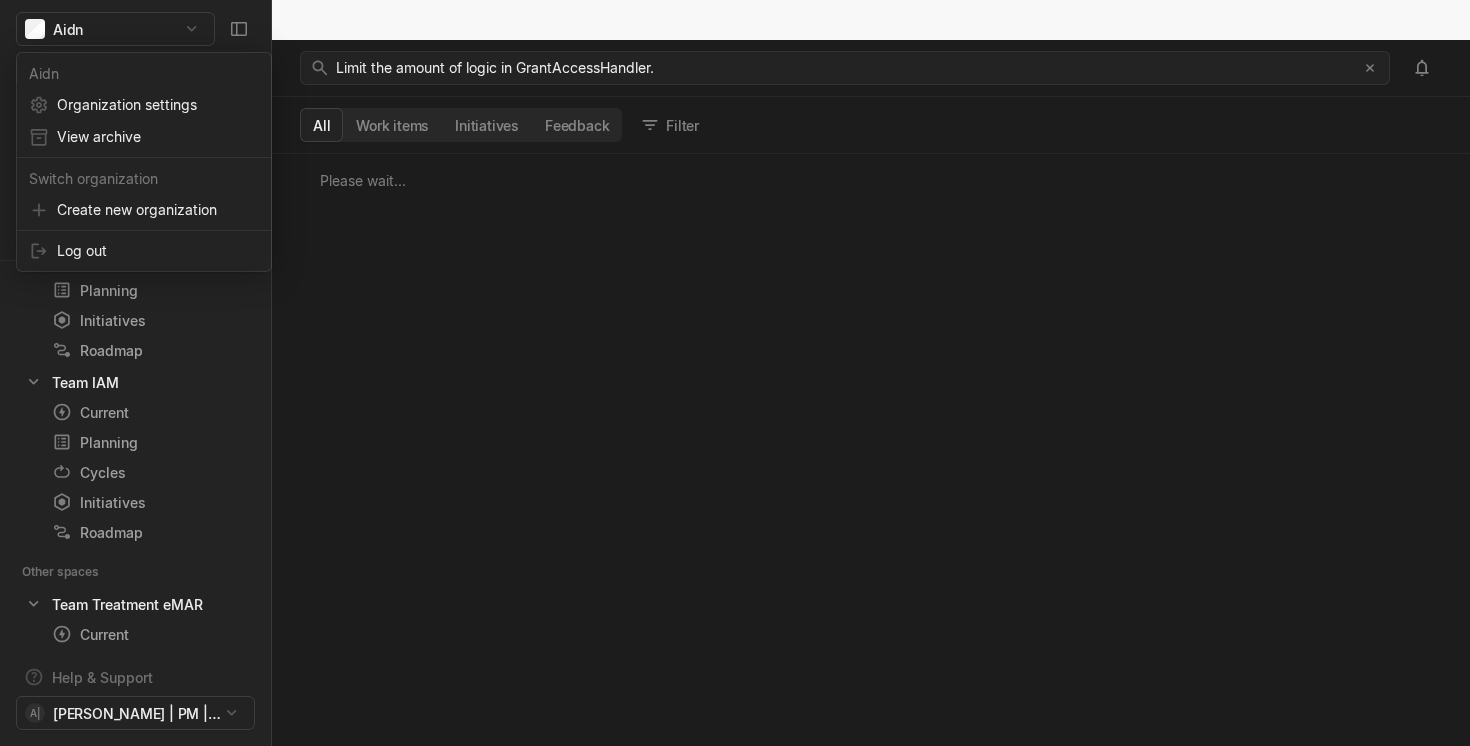 click on "Aidn Search / Updates g then u My work = Feedback g then f Roadmaps g then ⇧ r Dependencies g then - Starred Team IAM - Backlog g then 1 Team IAM - Current g then 2 My spaces Team-Integrations 1 Current g then c Planning g then p Initiatives g then i Roadmap Team IAM 2 Current g then c Planning g then p Cycles g then o Initiatives g then i Roadmap Other spaces Team Treatment eMAR Current g then c Planning g then p Initiatives g then i Roadmap Product Operations Team Case Handling Team Back Office Current g then c Planning g then p Initiatives g then i Team Treatment Ordinering Team Treatment - LAB Team Treatment Onboarding Team Navigator Team Patient Team Core Patient Record Team Infrastructure Team Messaging Team Collaboration Team Planning Team Datasharing My Workday App Design System Operations Legal & Compliance Tech: Frontend Tech: Health Tech :: Tech Leads Operations Incidents overview Current g then c Initiatives g then i Norm1 aidn.no Marketing SFM Remin: Move to k8s Pasientsvar (parked)" at bounding box center [735, 393] 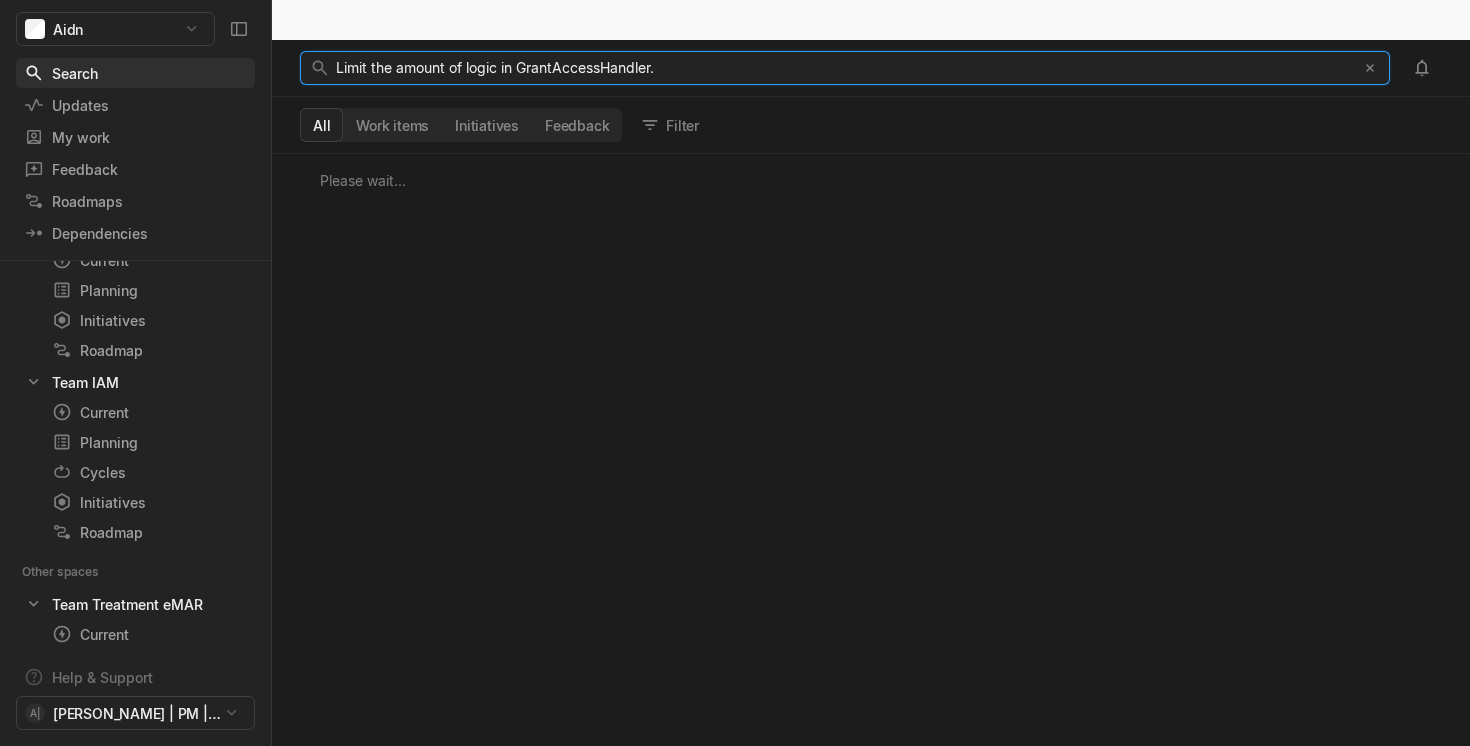 click on "Limit the amount of logic in GrantAccessHandler." at bounding box center [495, 67] 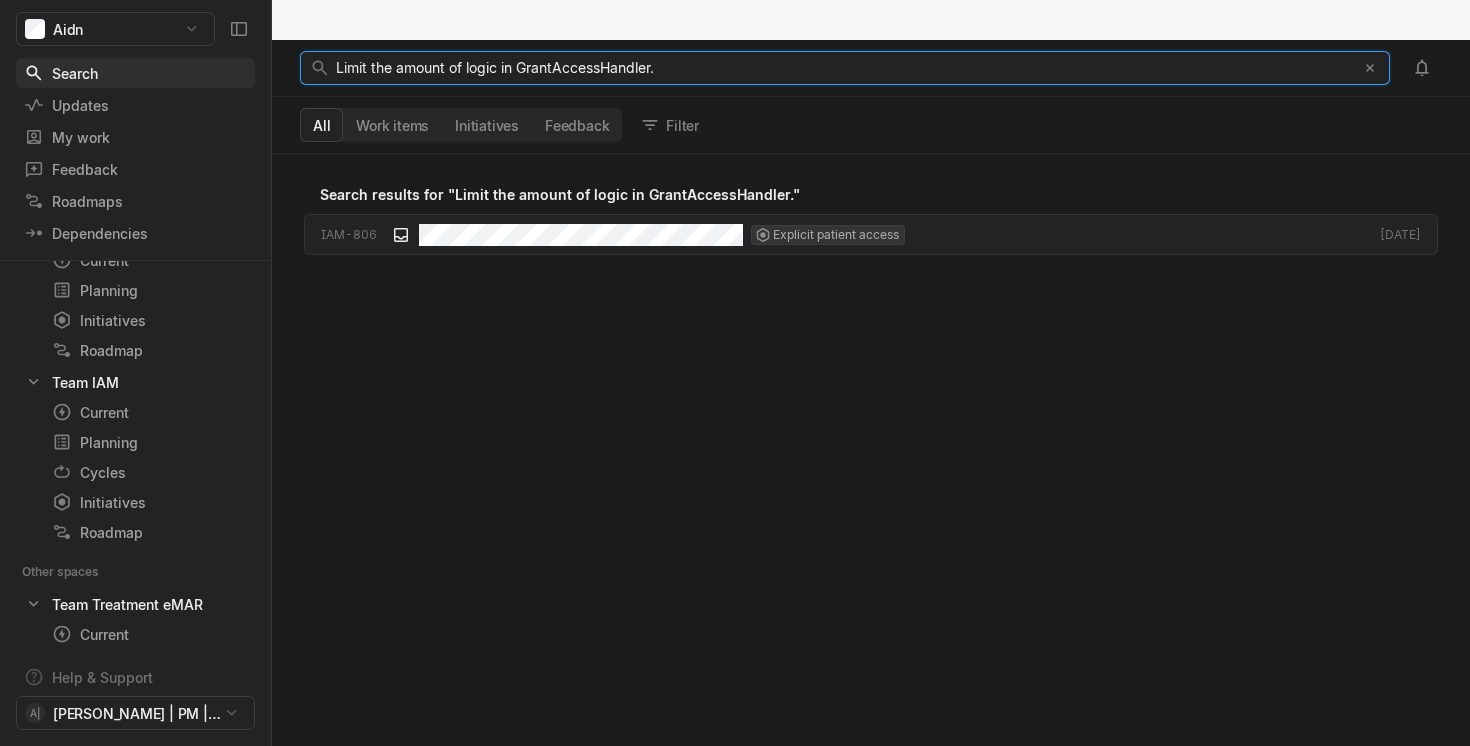 scroll, scrollTop: 1, scrollLeft: 1, axis: both 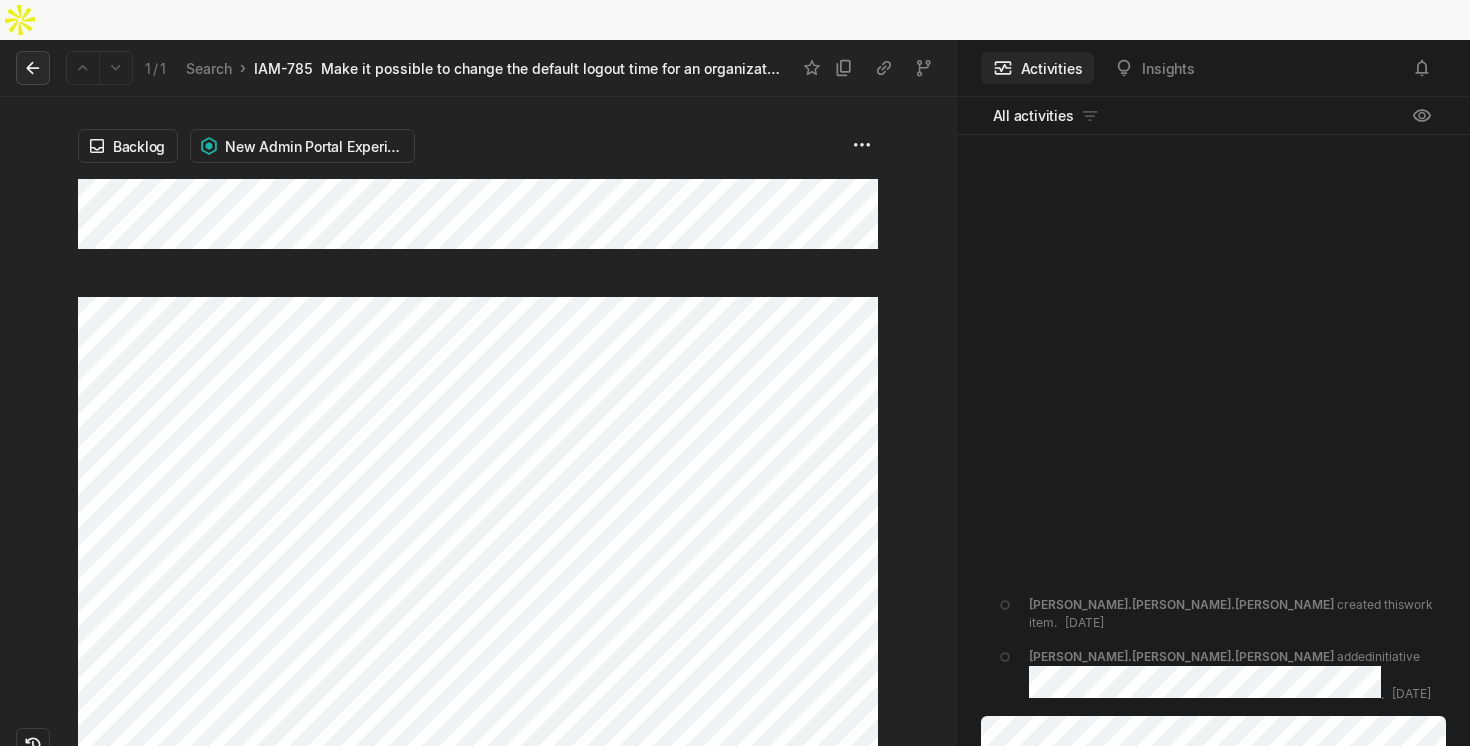 click at bounding box center (33, 68) 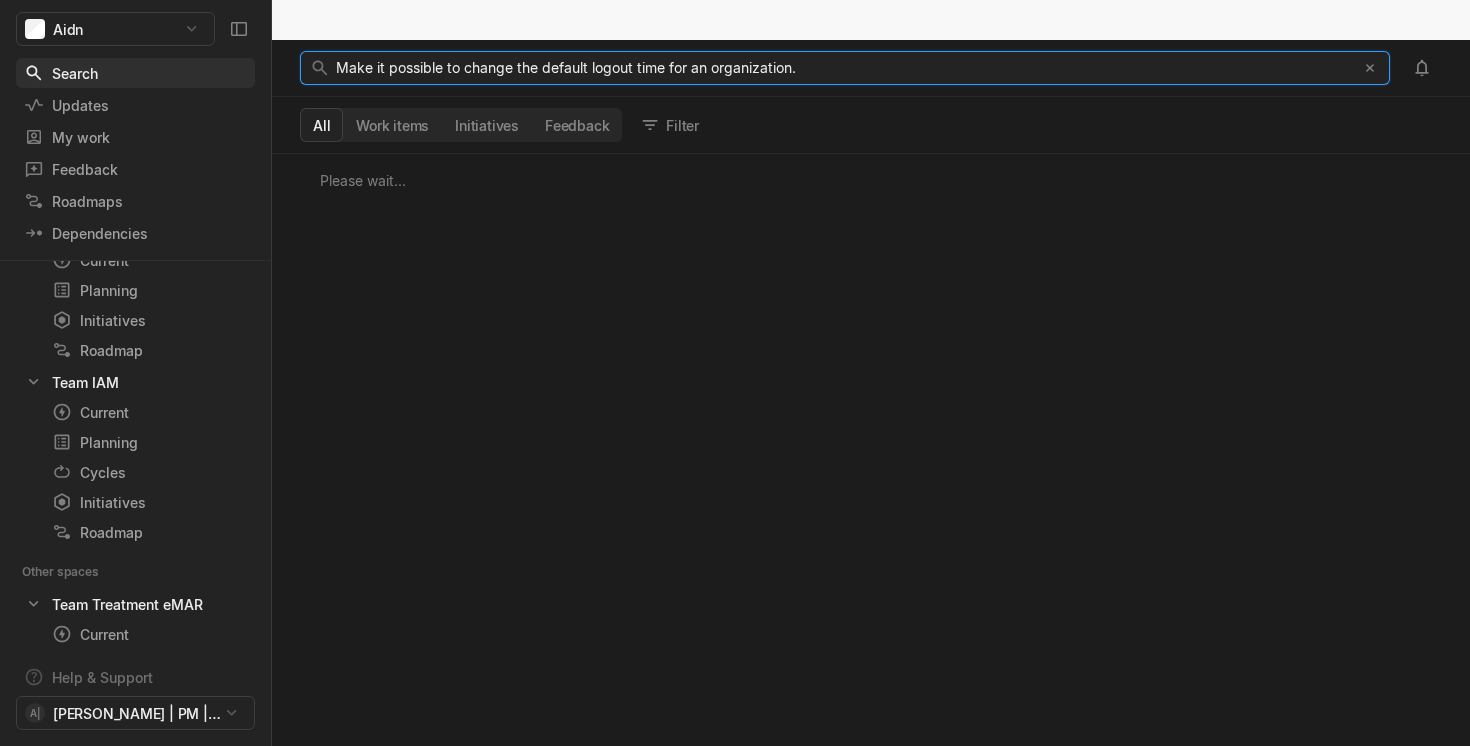 click on "Make it possible to change the default logout time for an organization." at bounding box center (566, 67) 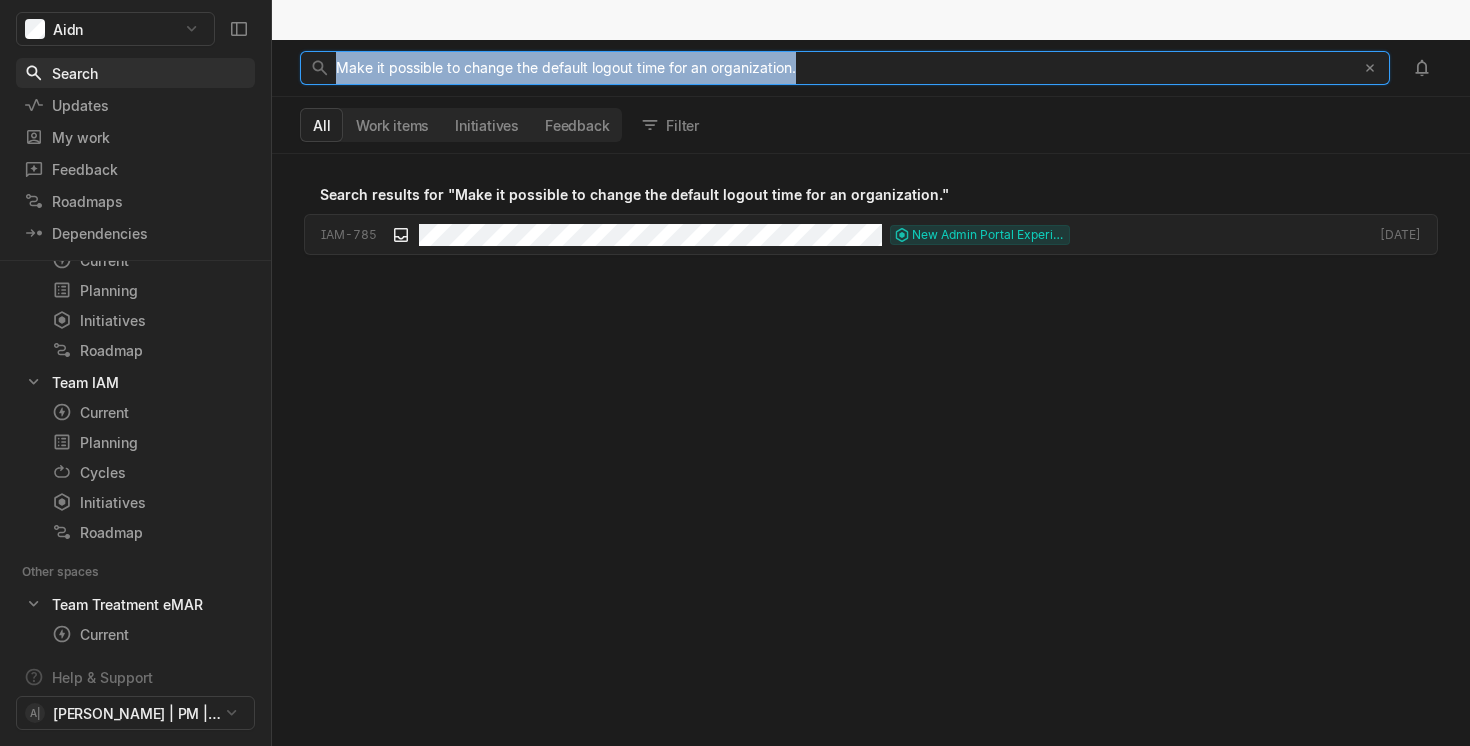 scroll, scrollTop: 1, scrollLeft: 1, axis: both 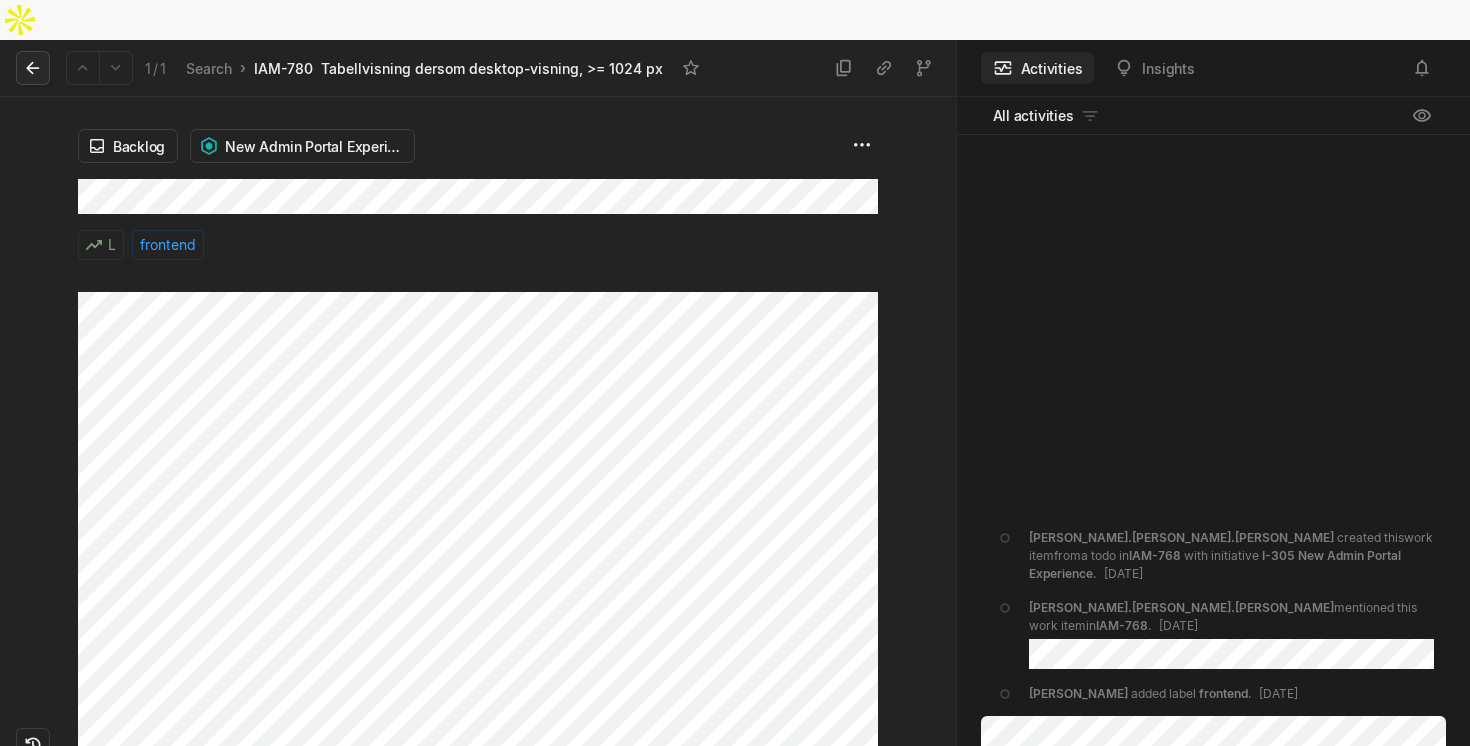 click 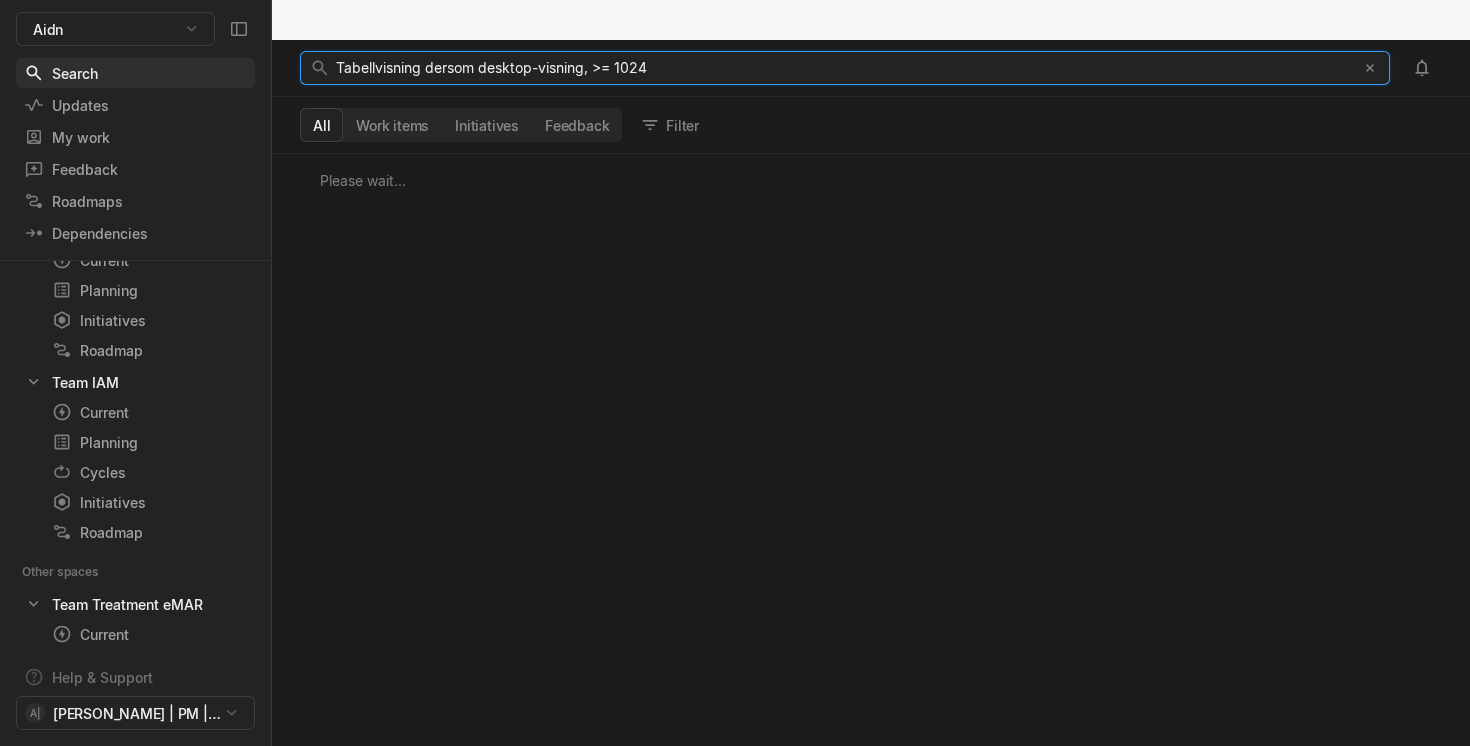click on "Tabellvisning dersom desktop-visning, >= 1024" at bounding box center (840, 68) 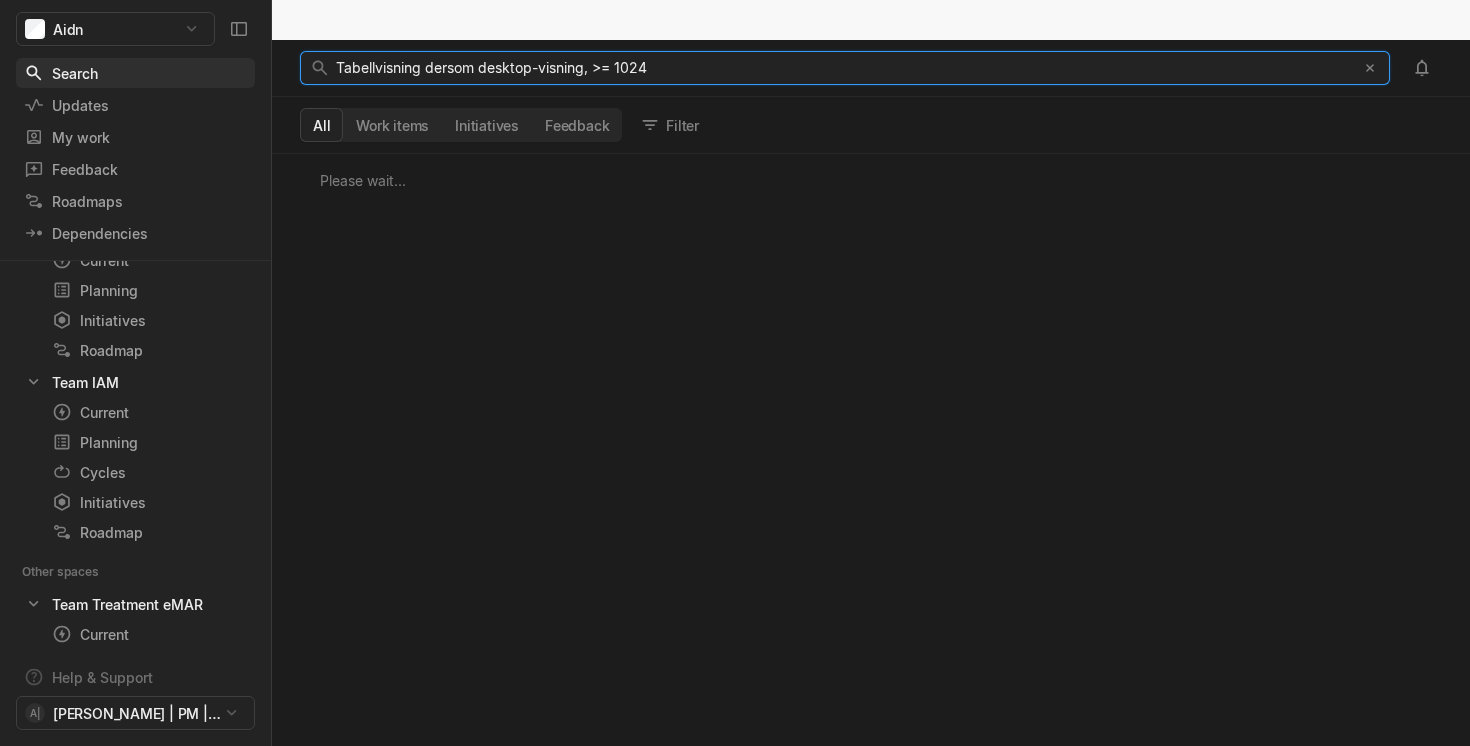 click on "Tabellvisning dersom desktop-visning, >= 1024" at bounding box center (491, 67) 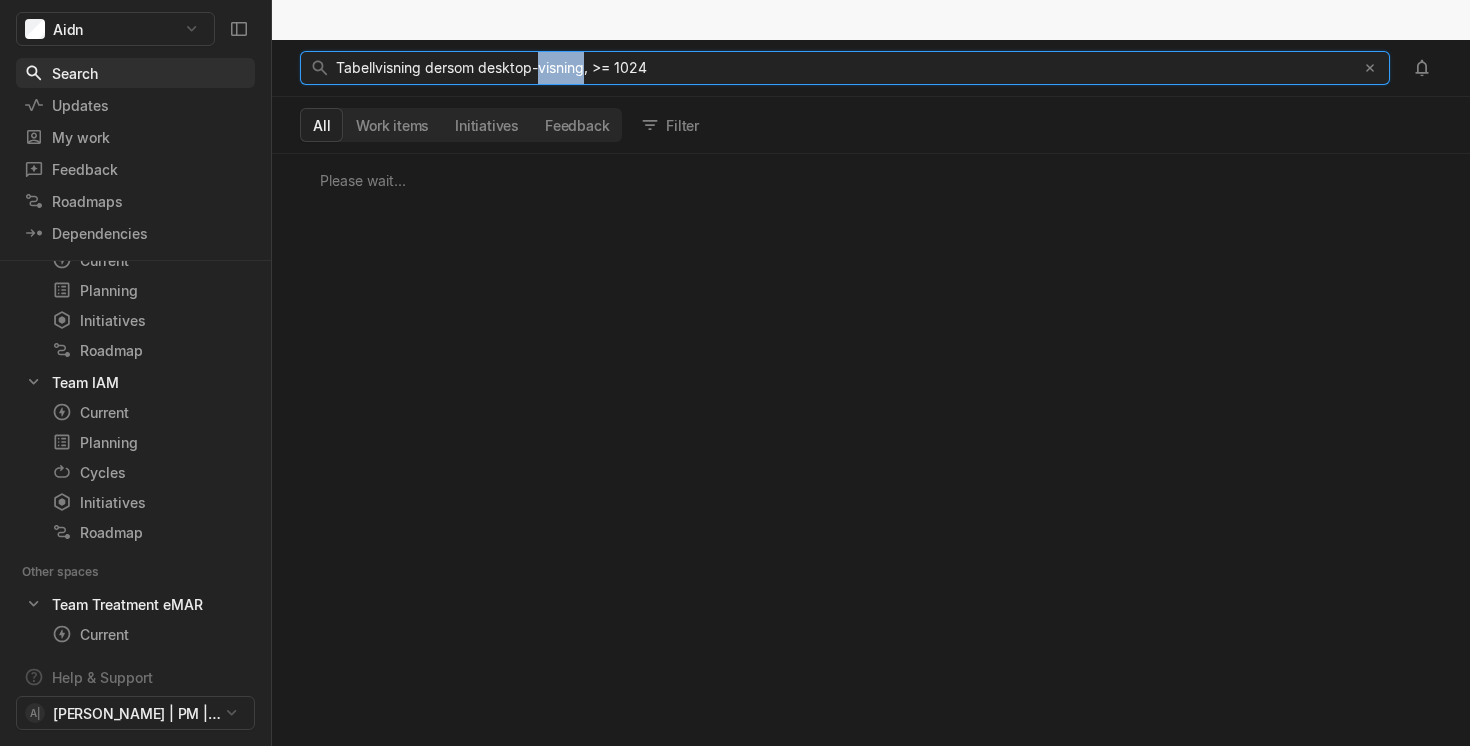 click on "Tabellvisning dersom desktop-visning, >= 1024" at bounding box center (491, 67) 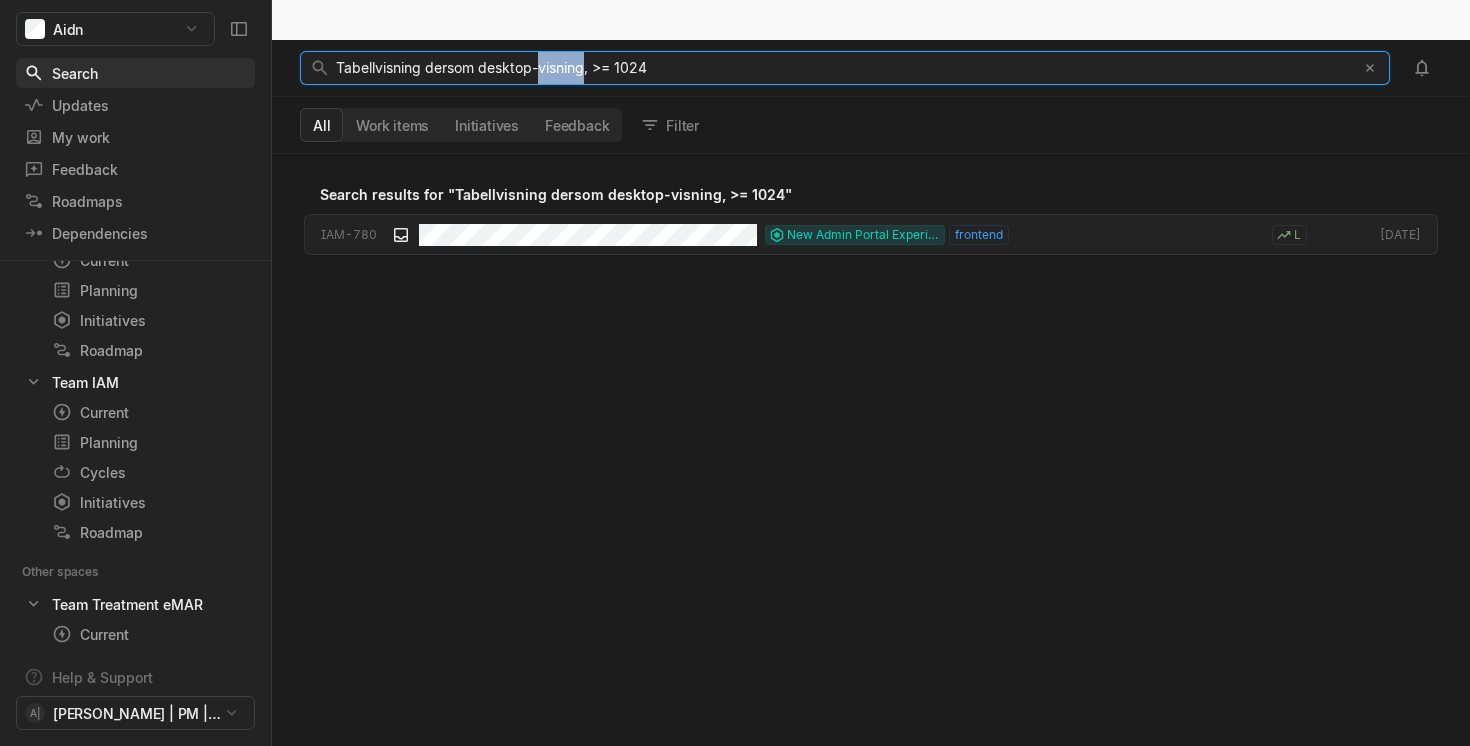 scroll, scrollTop: 1, scrollLeft: 1, axis: both 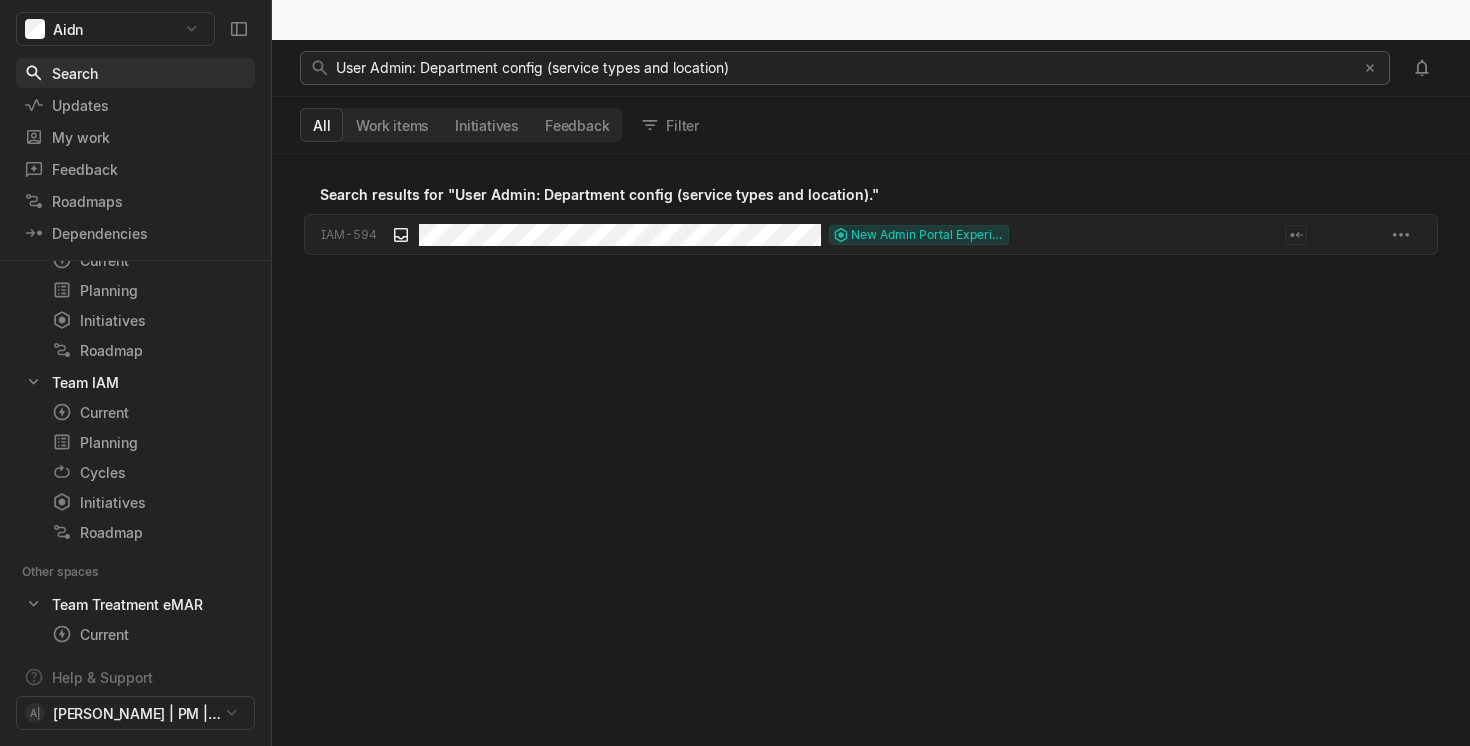 click on "New Admin Portal Experience" at bounding box center (714, 234) 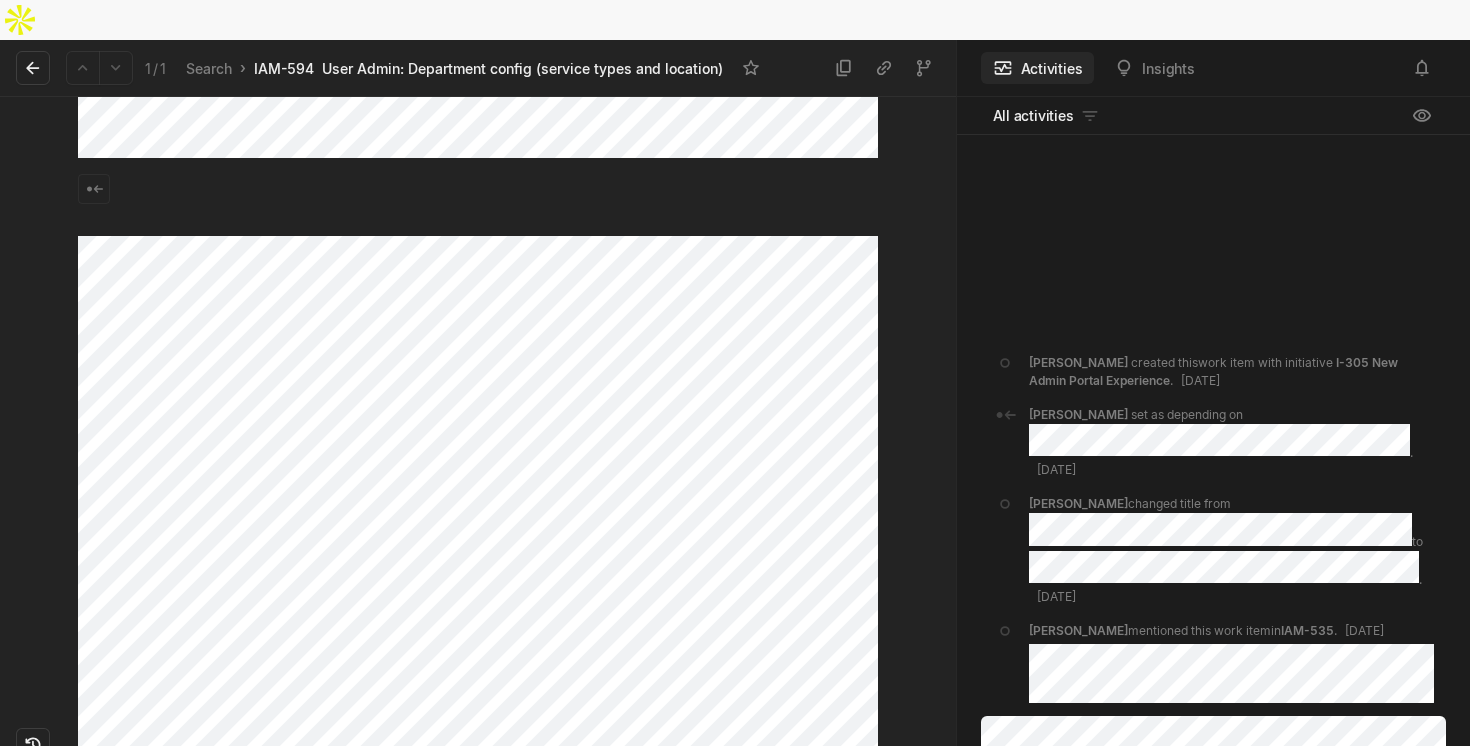 scroll, scrollTop: 65, scrollLeft: 0, axis: vertical 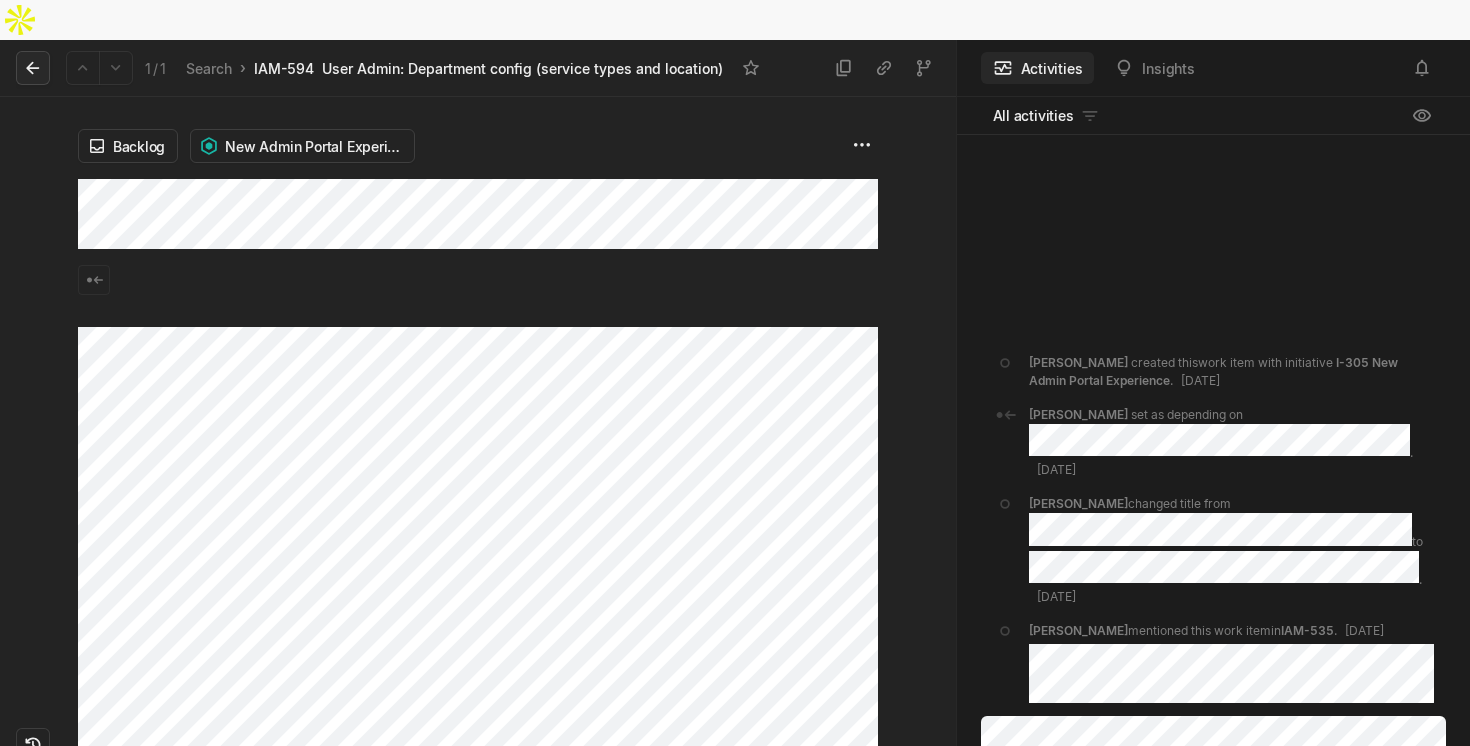click 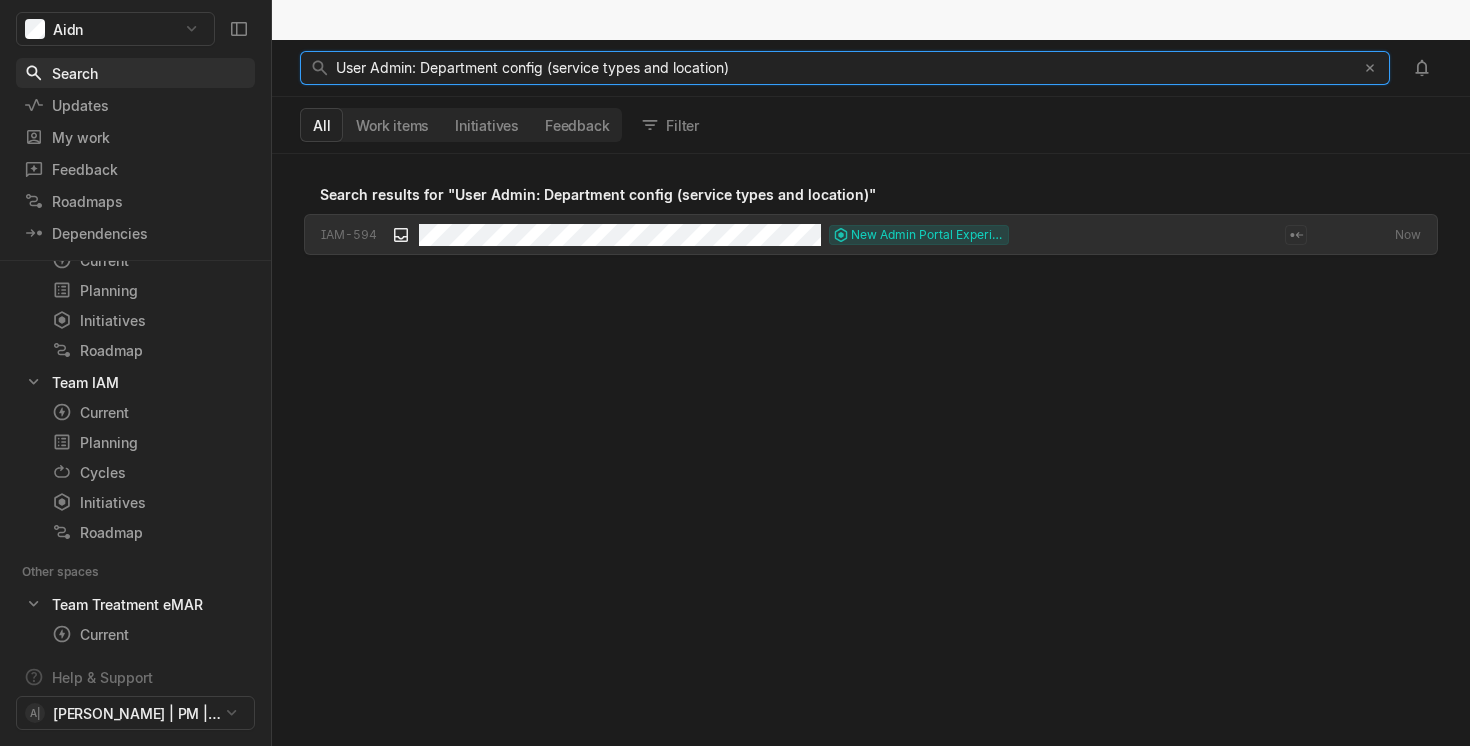 scroll, scrollTop: 1, scrollLeft: 1, axis: both 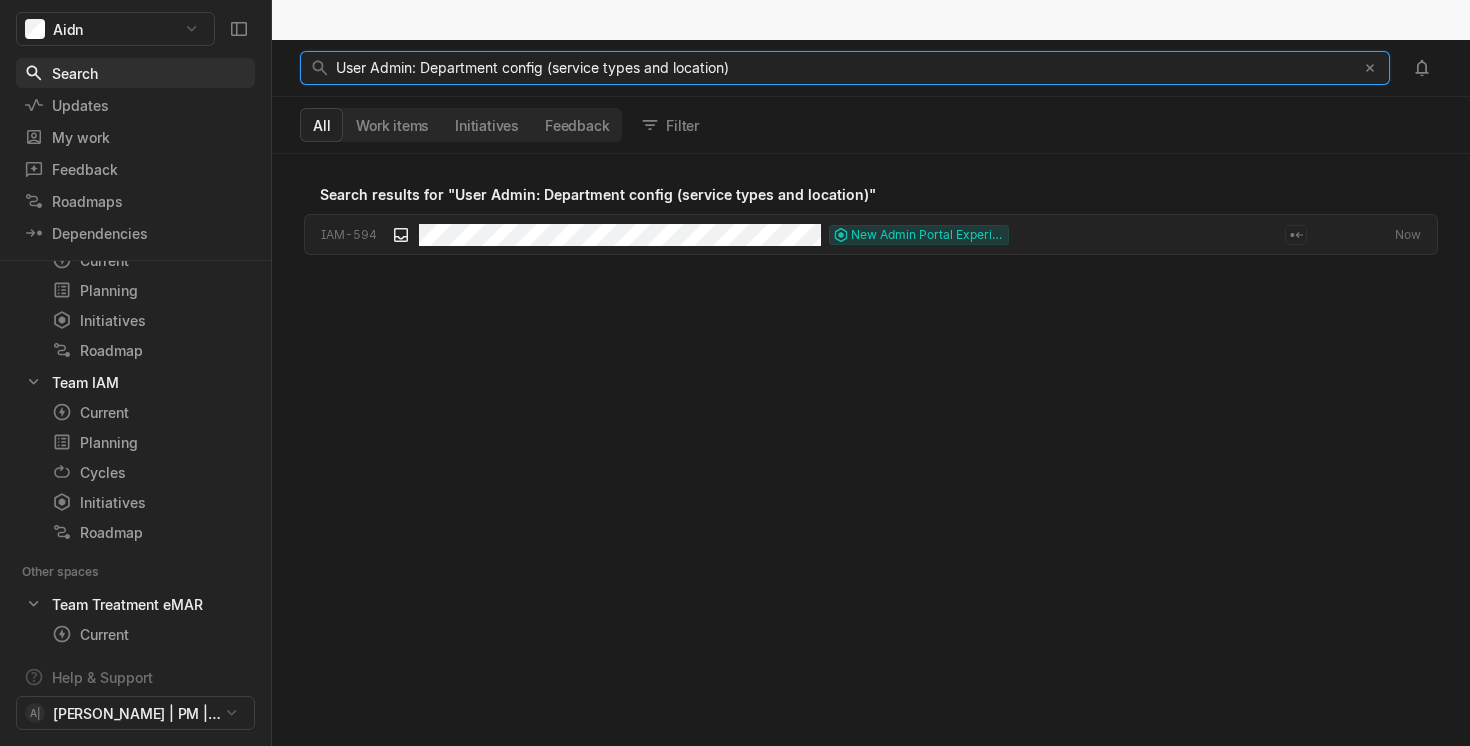 click on "User Admin: Department config (service types and location)" at bounding box center (532, 67) 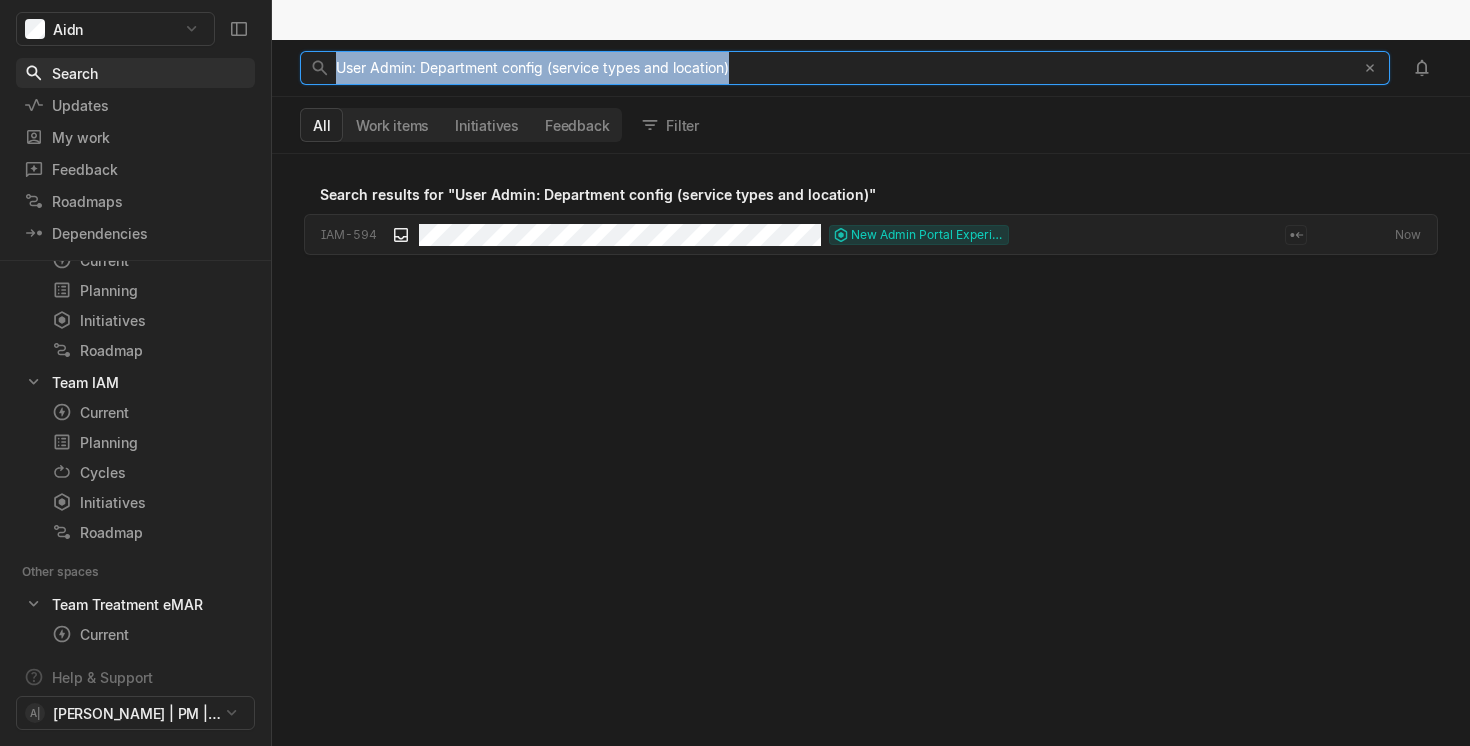 click on "User Admin: Department config (service types and location)" at bounding box center [532, 67] 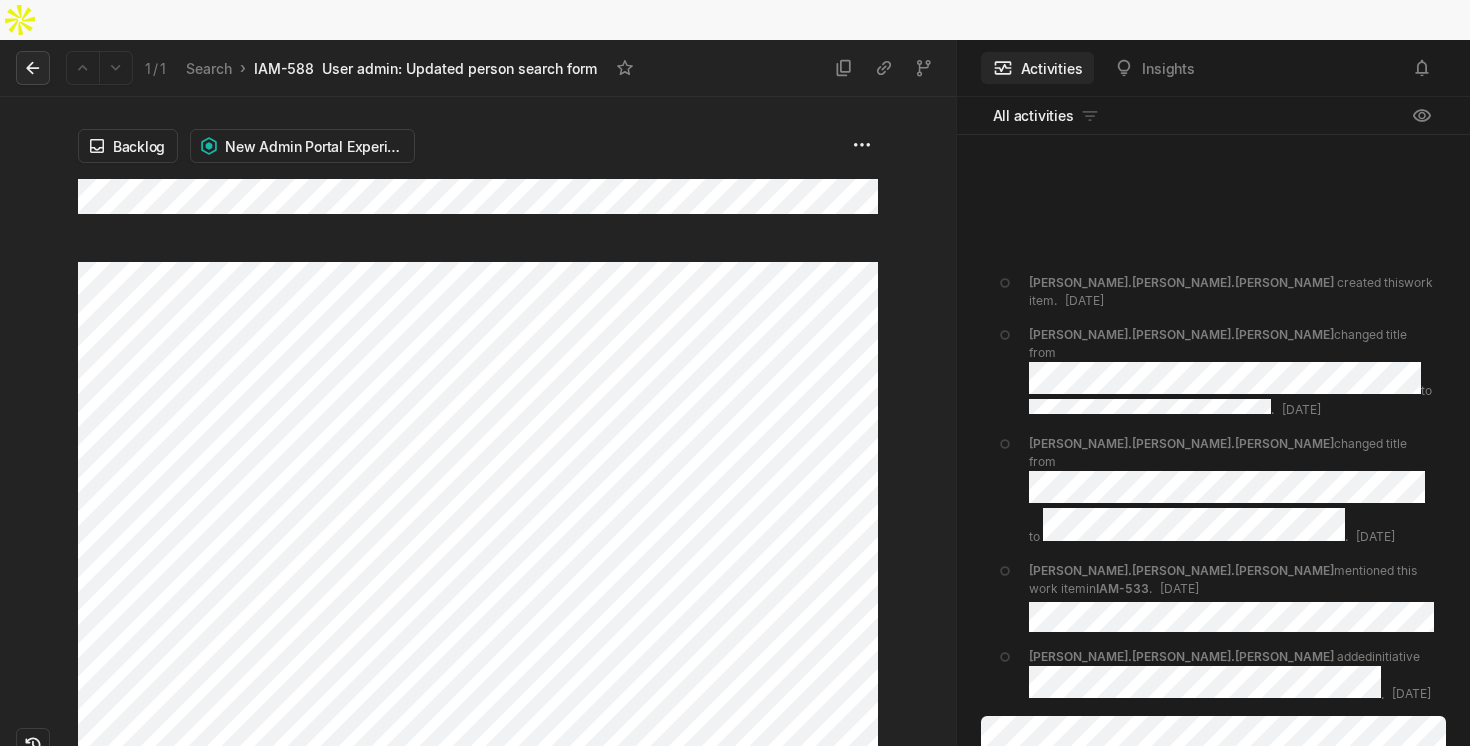 click 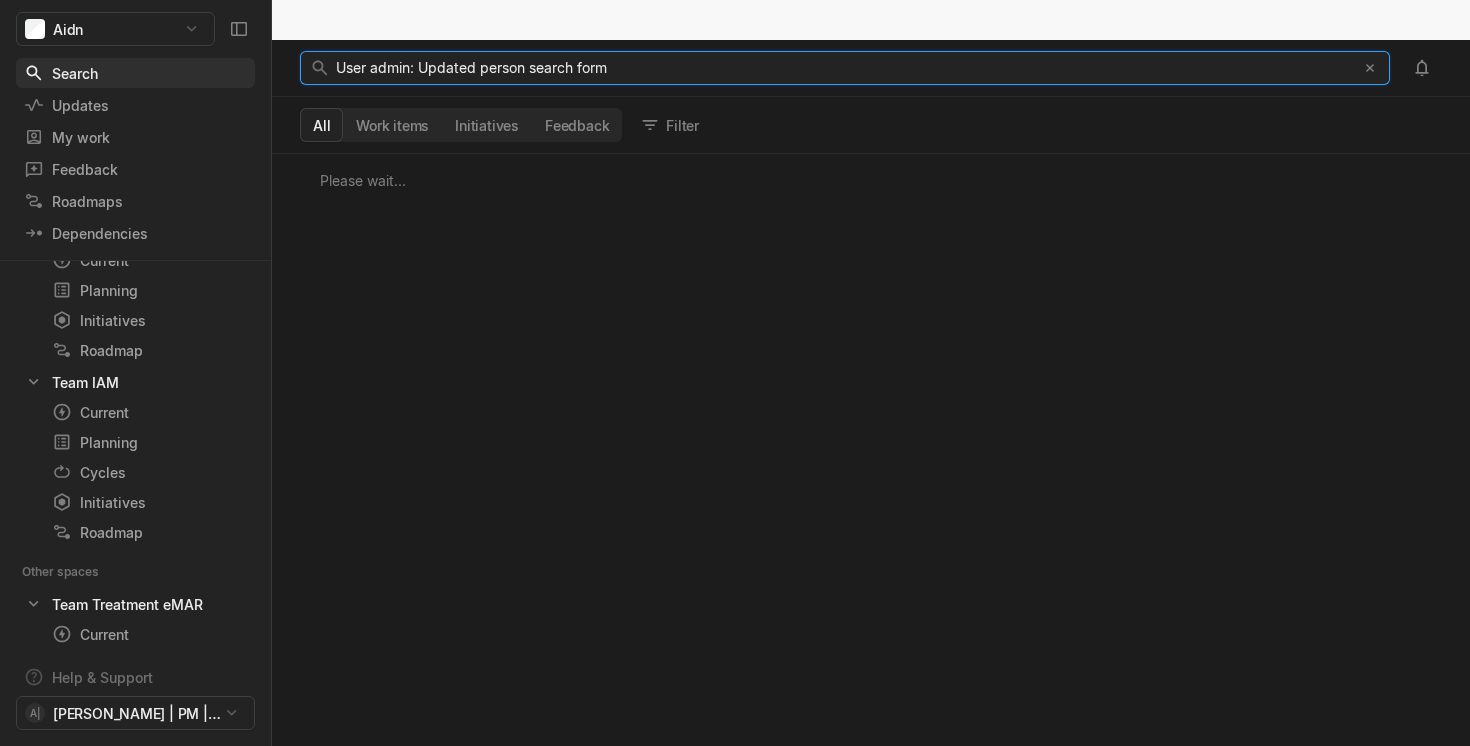 click on "User admin: Updated person search form" at bounding box center [471, 67] 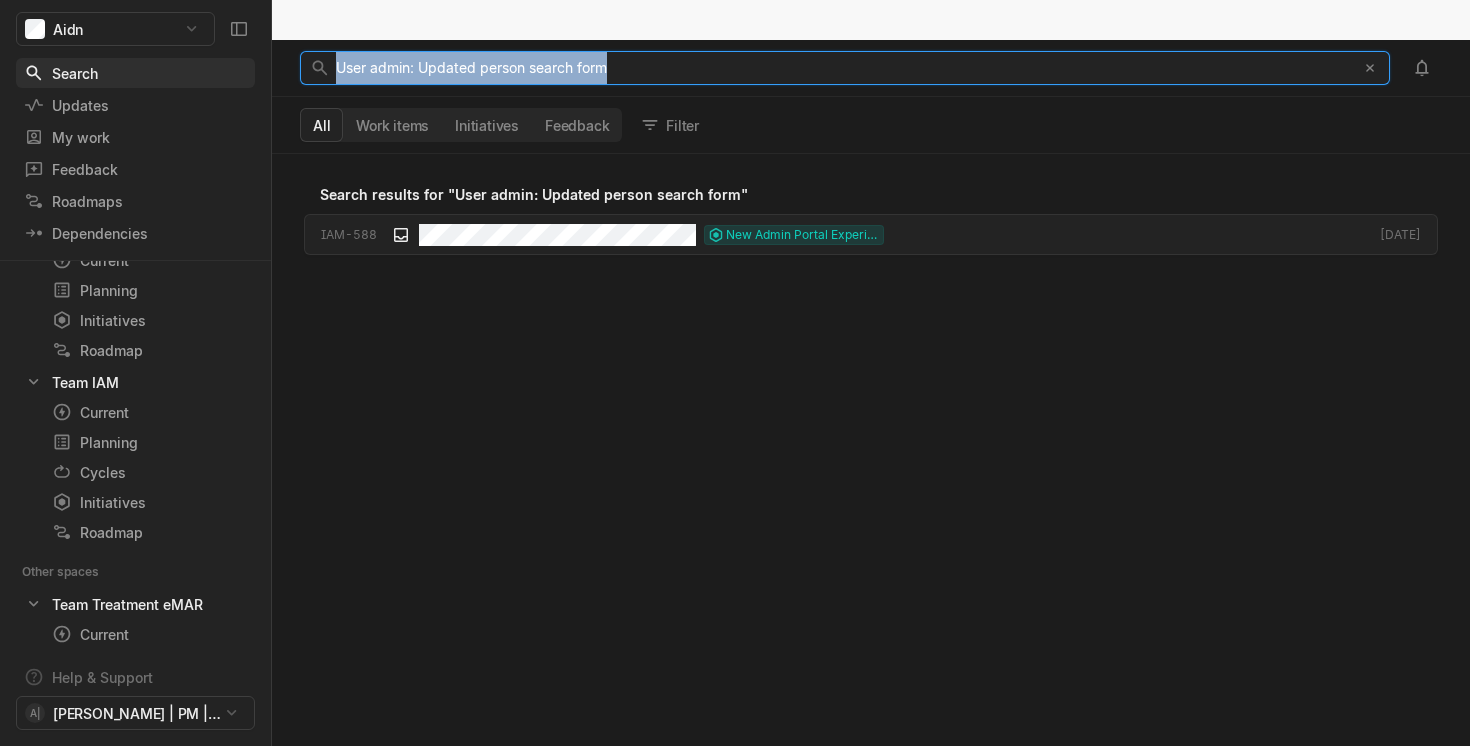 click on "User admin: Updated person search form" at bounding box center [471, 67] 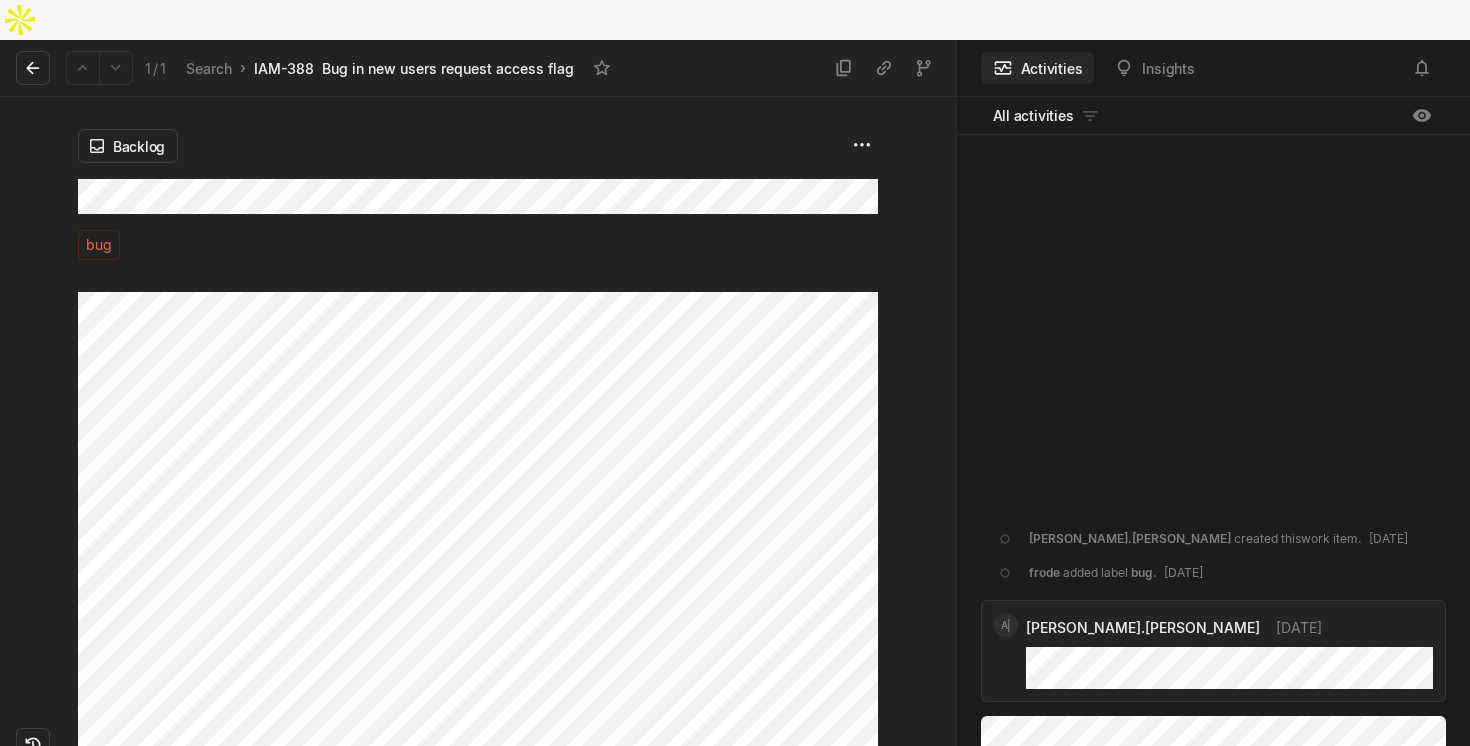 scroll, scrollTop: 275, scrollLeft: 0, axis: vertical 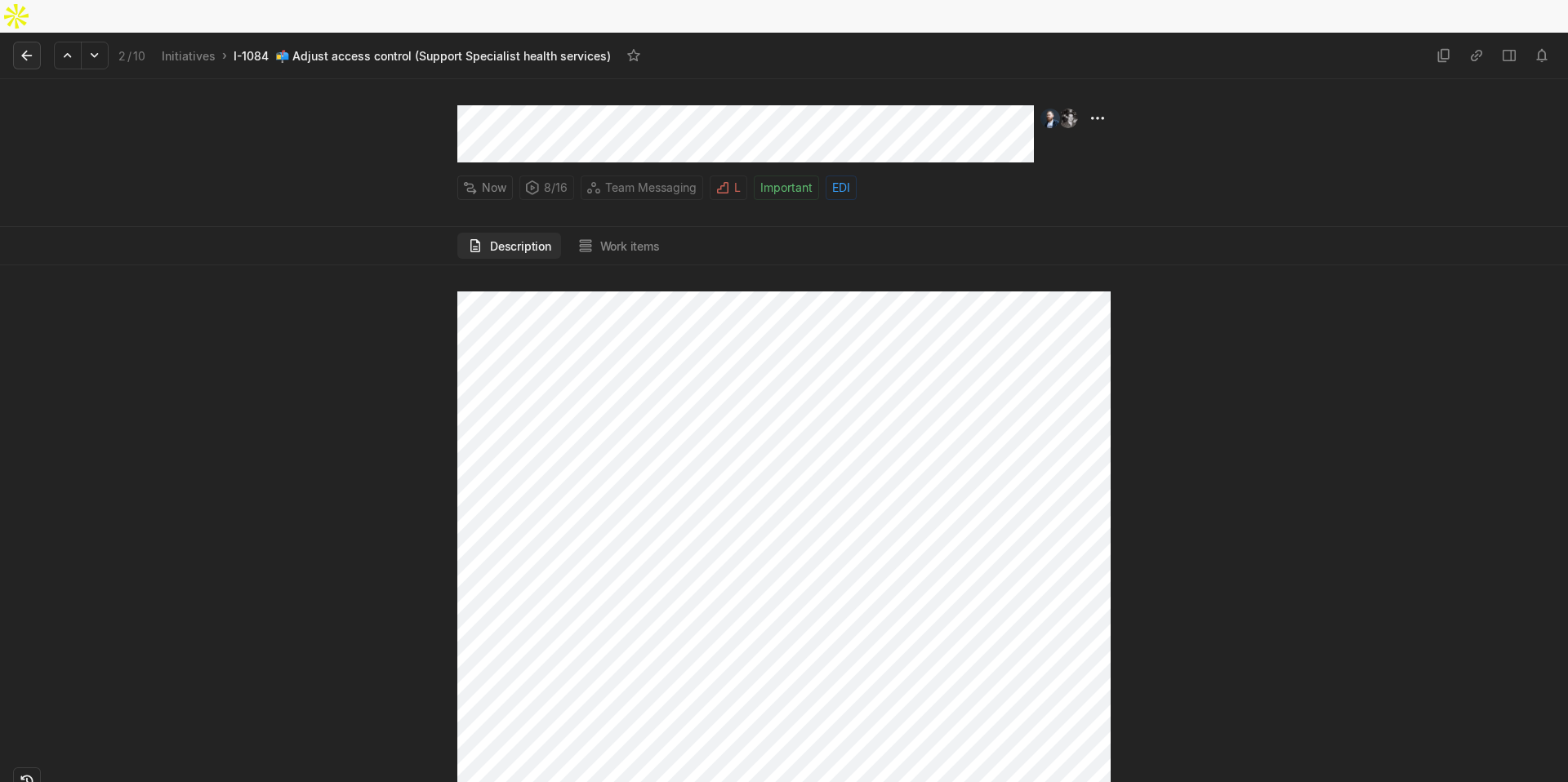 click 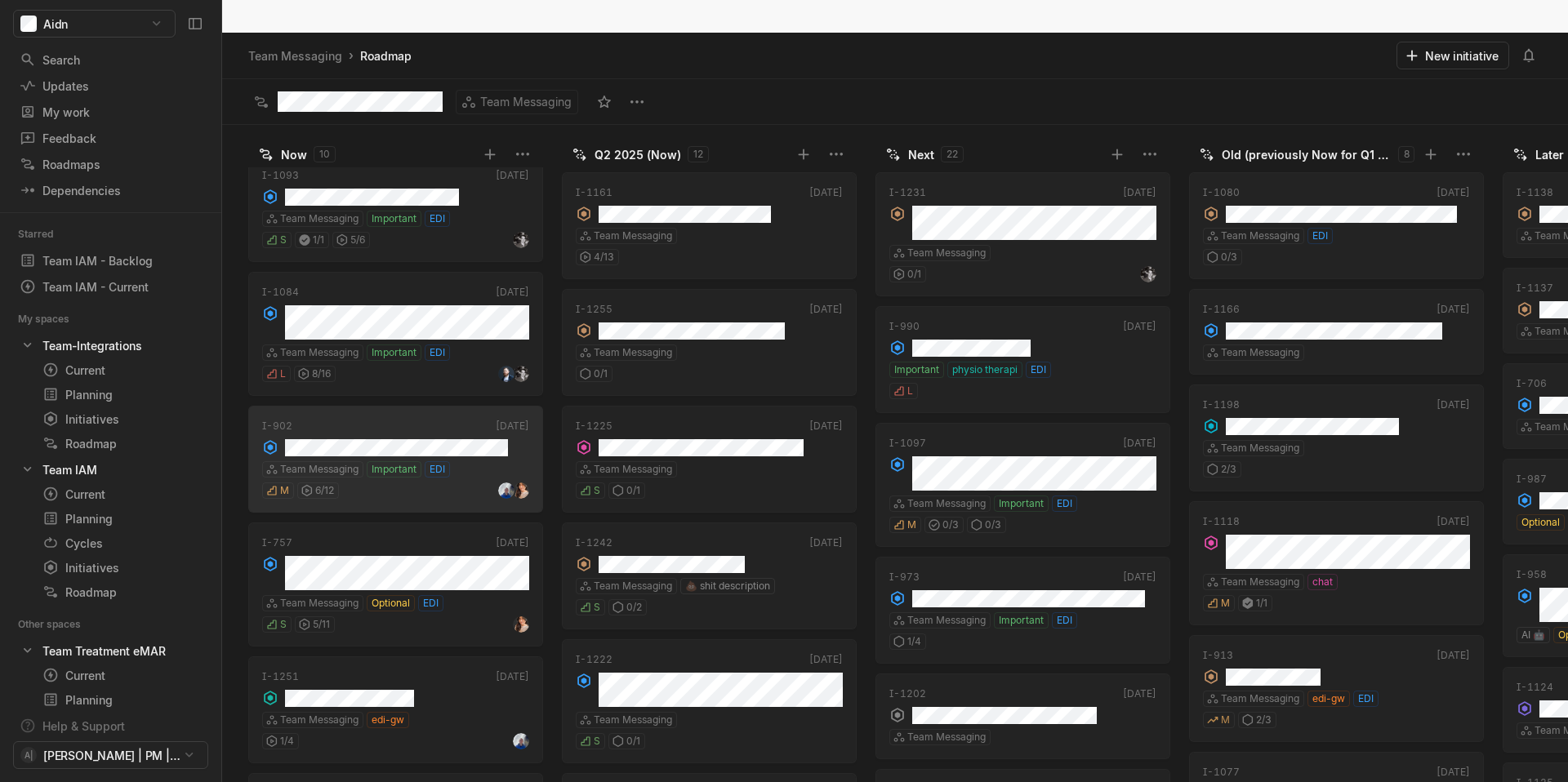scroll, scrollTop: 171, scrollLeft: 0, axis: vertical 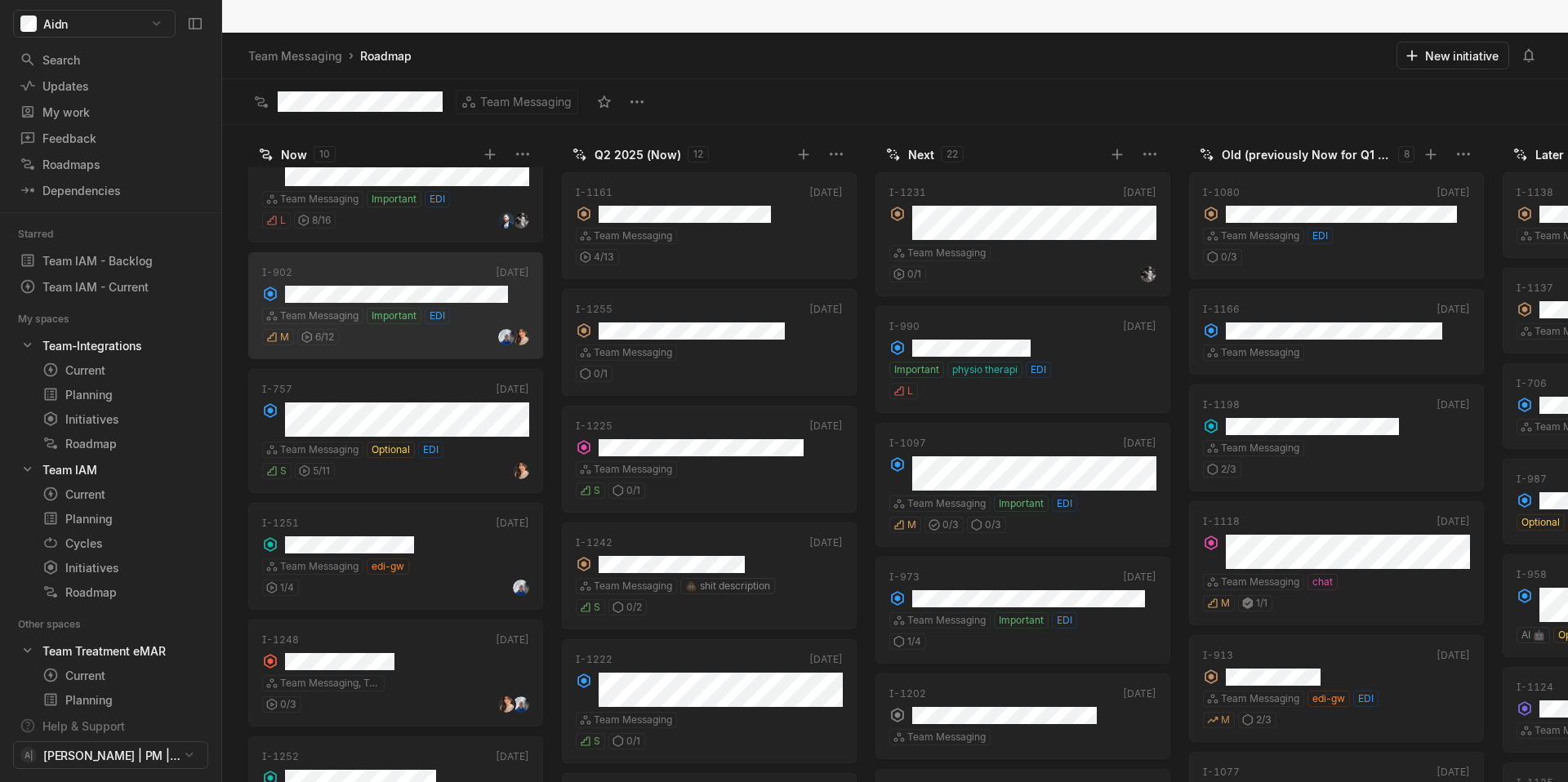 click on "Team Messaging › Roadmap" at bounding box center (821, 56) 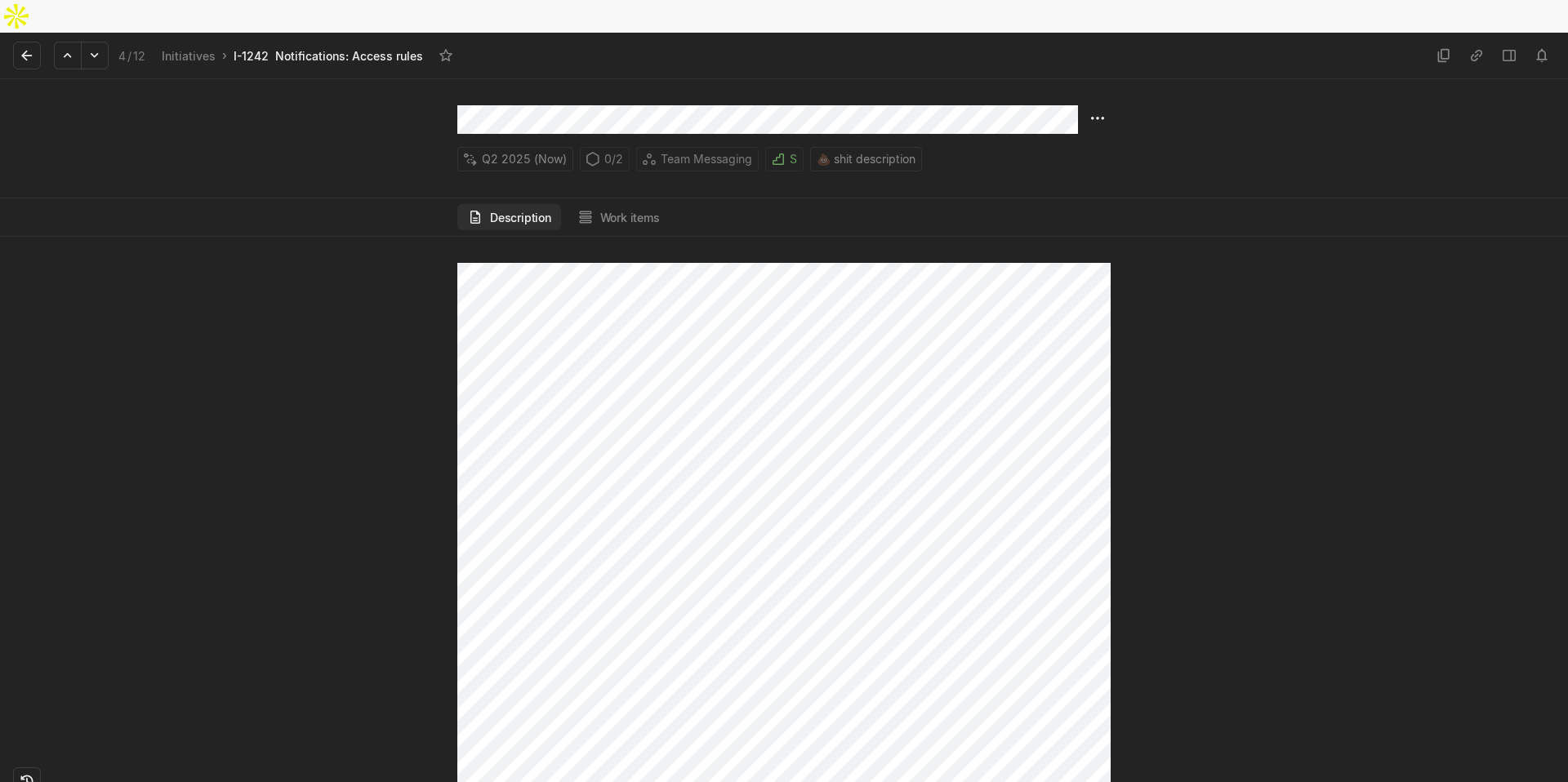 click on "4 / 12 Initiatives › I-1242 Notifications: Access rules" at bounding box center (722, 56) 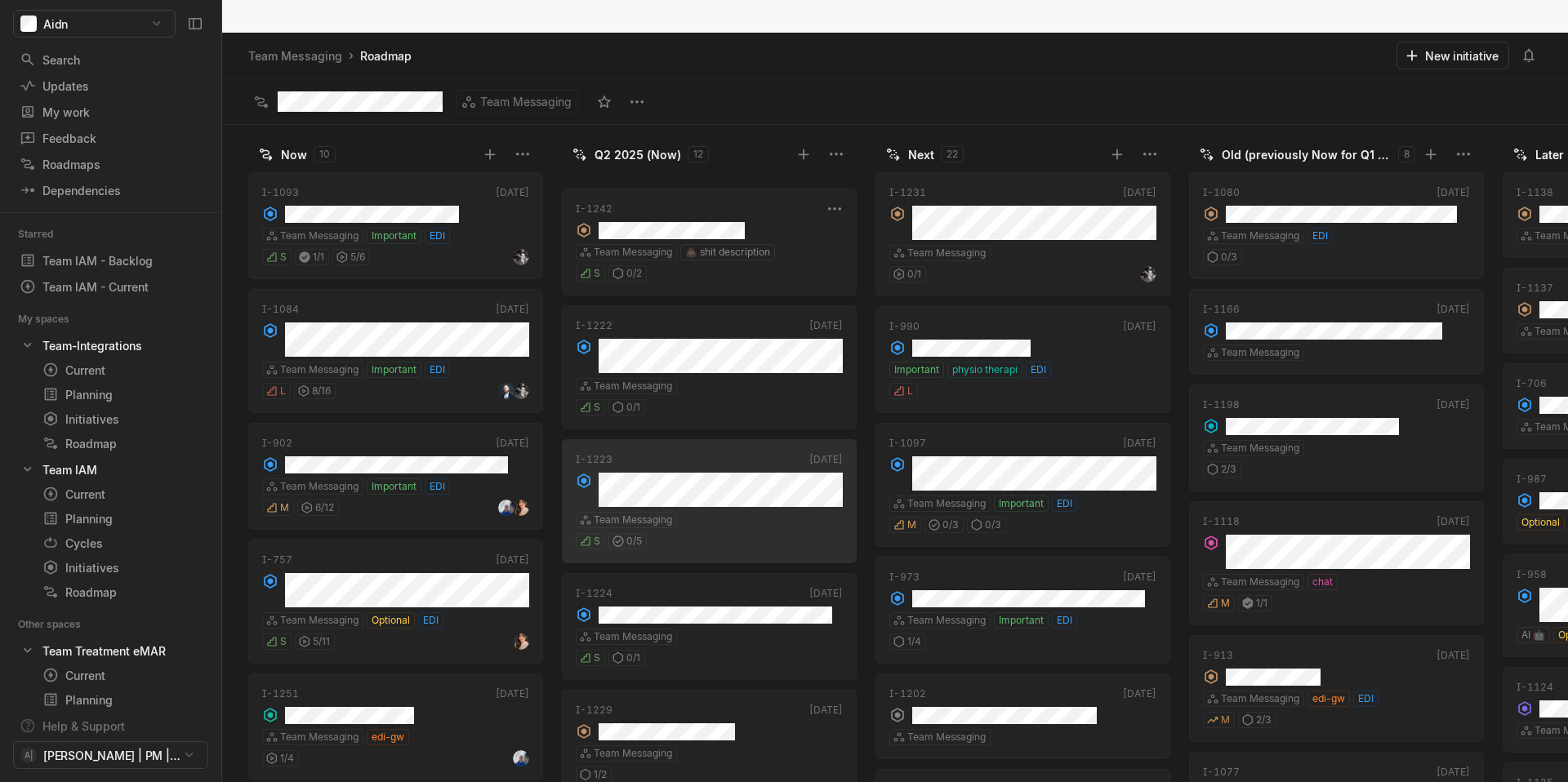 scroll, scrollTop: 748, scrollLeft: 0, axis: vertical 